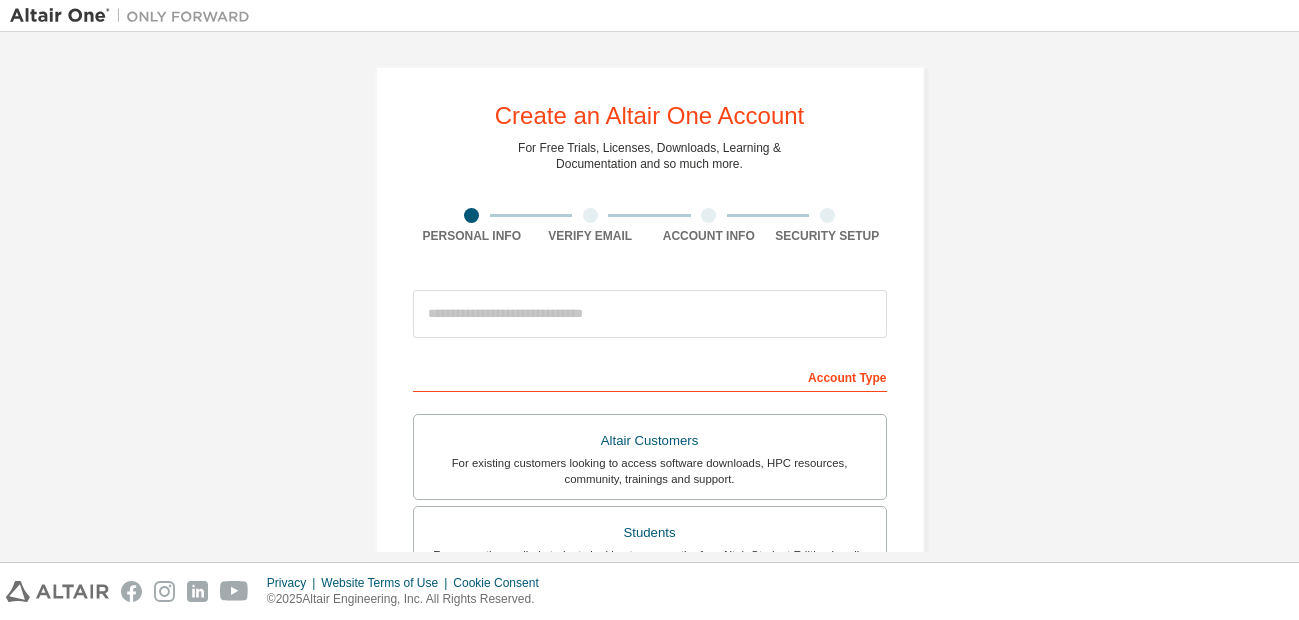 scroll, scrollTop: 0, scrollLeft: 0, axis: both 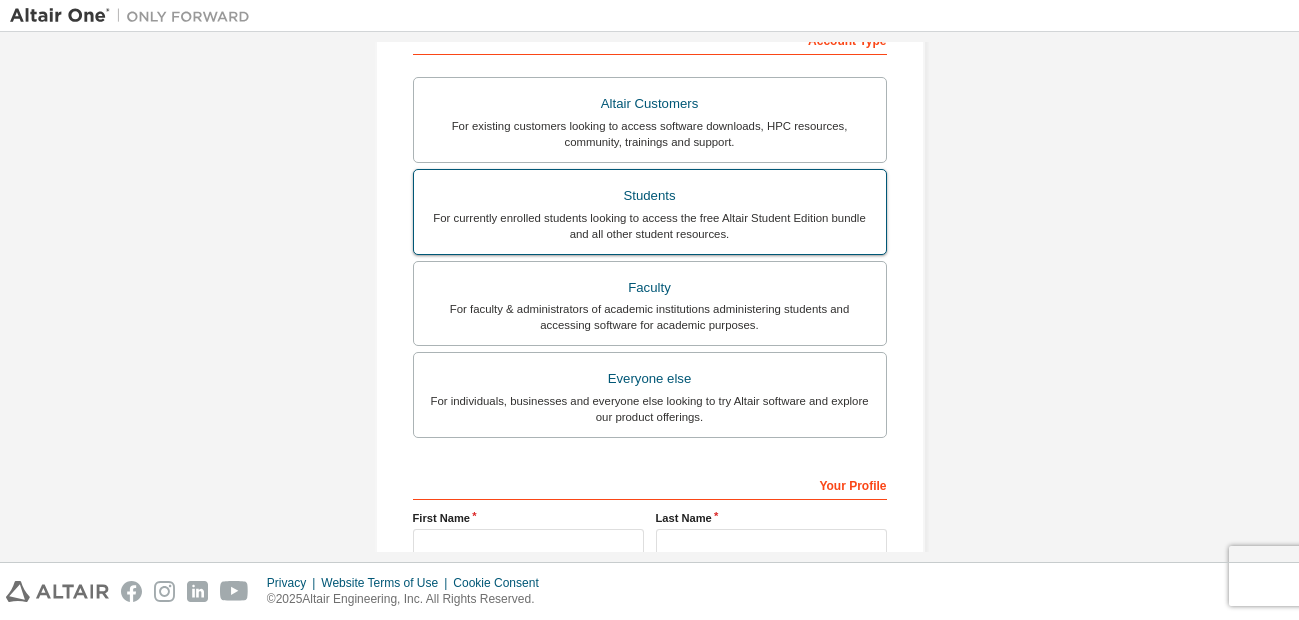click on "Students" at bounding box center [650, 196] 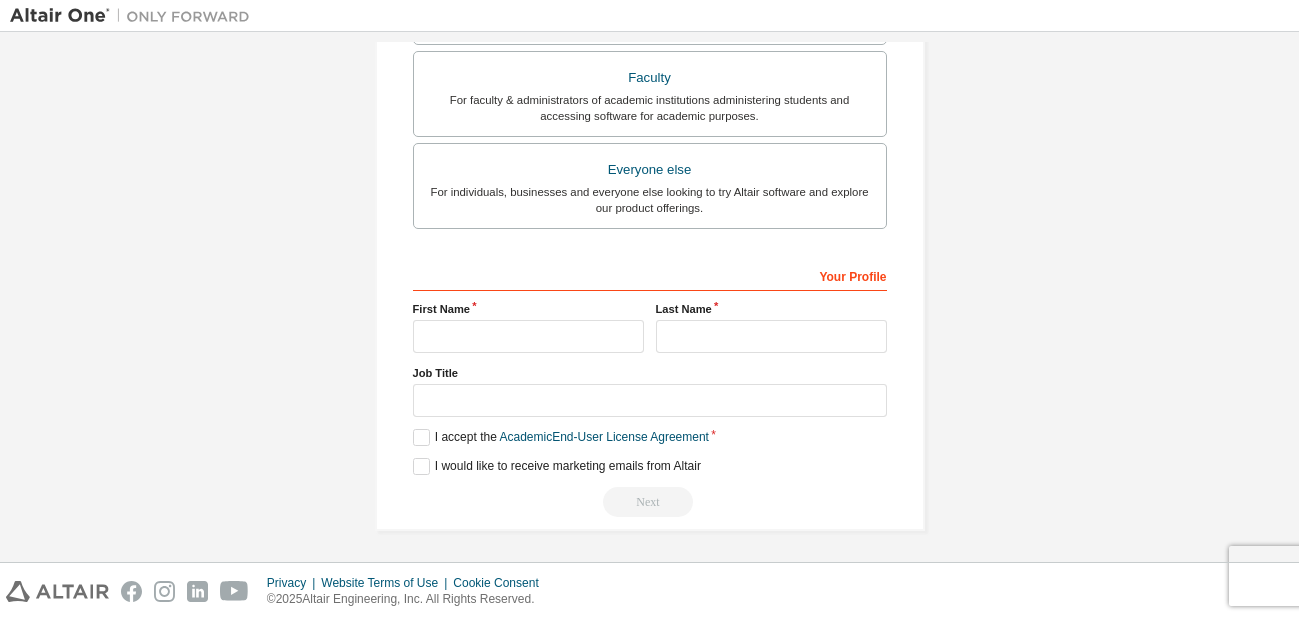 scroll, scrollTop: 601, scrollLeft: 0, axis: vertical 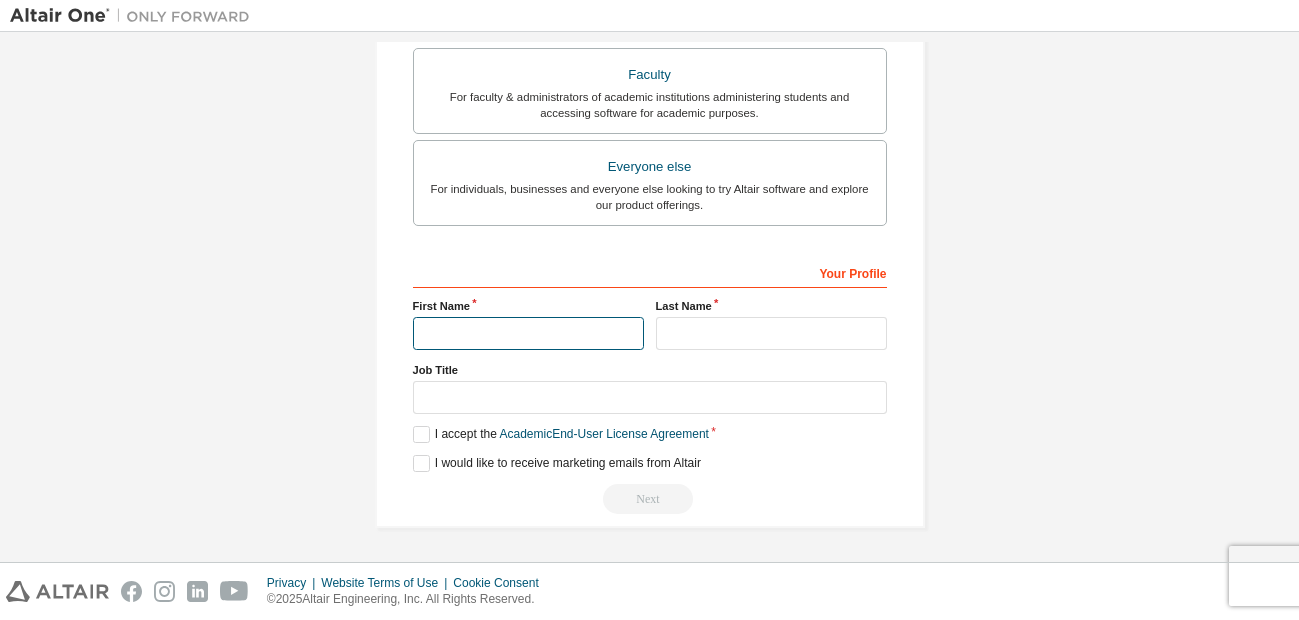click at bounding box center [528, 333] 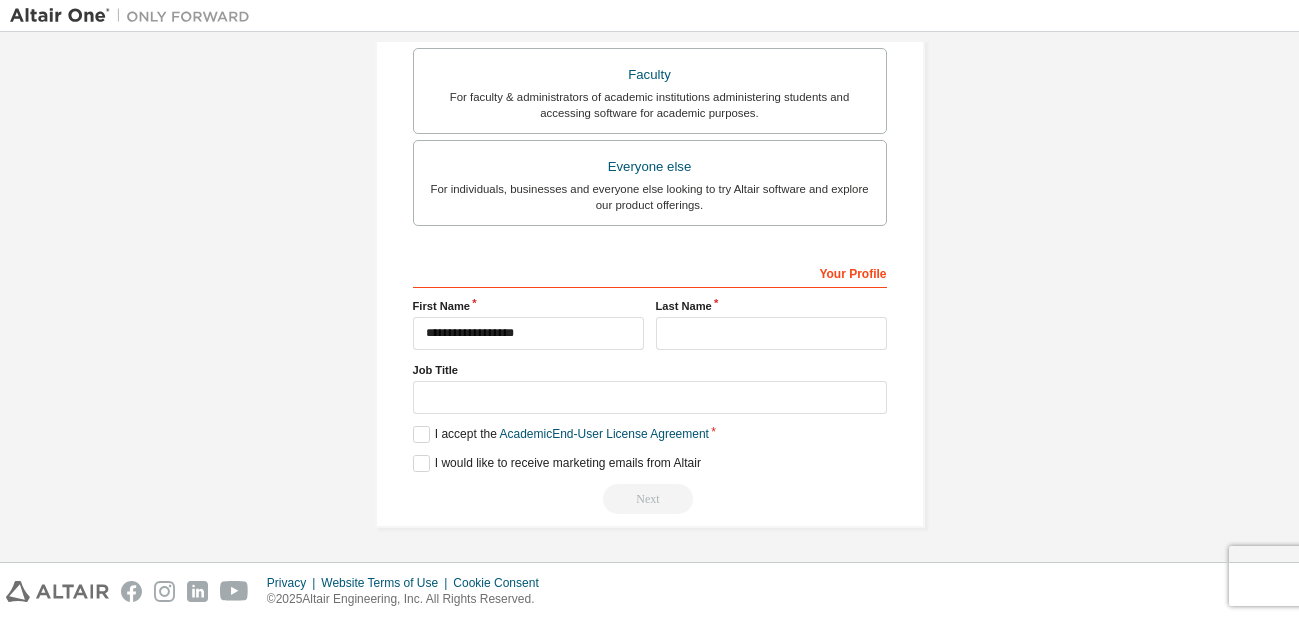 type on "**********" 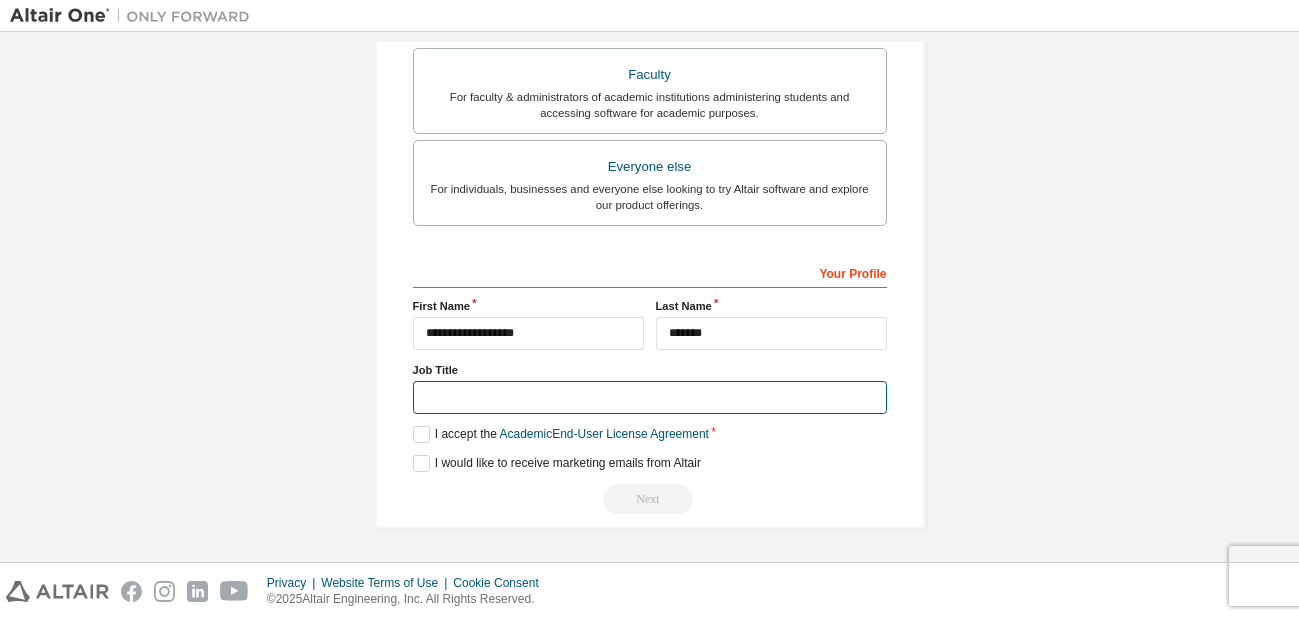 click at bounding box center [650, 397] 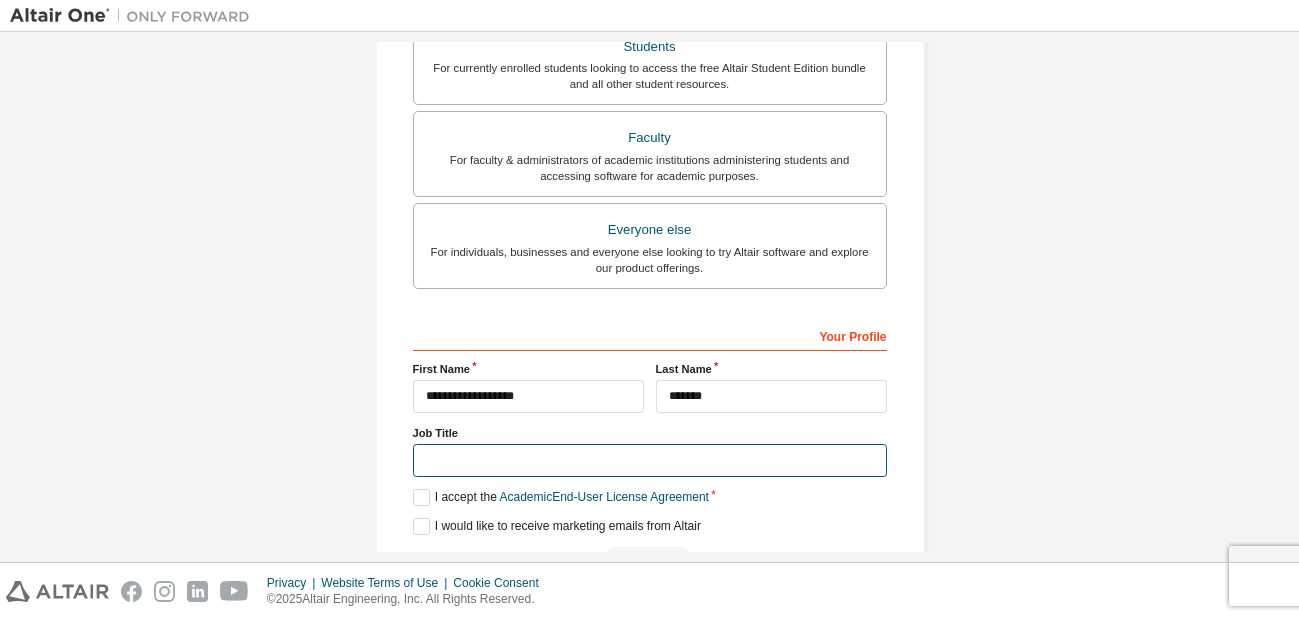 scroll, scrollTop: 664, scrollLeft: 0, axis: vertical 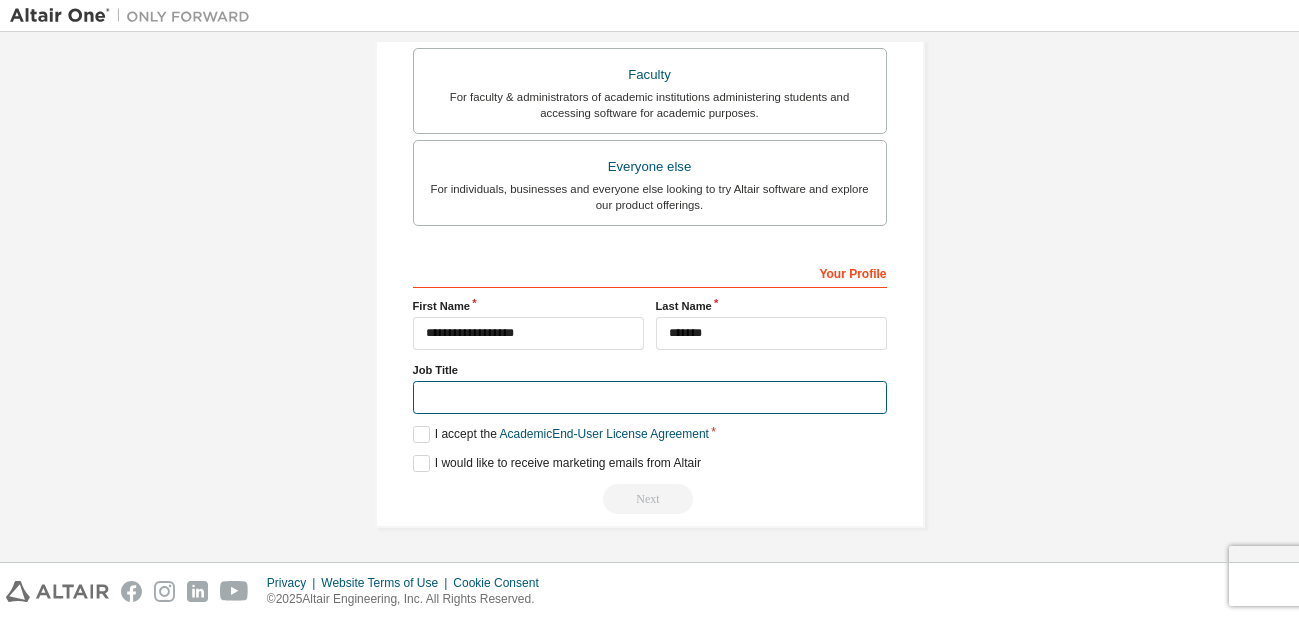 type on "*" 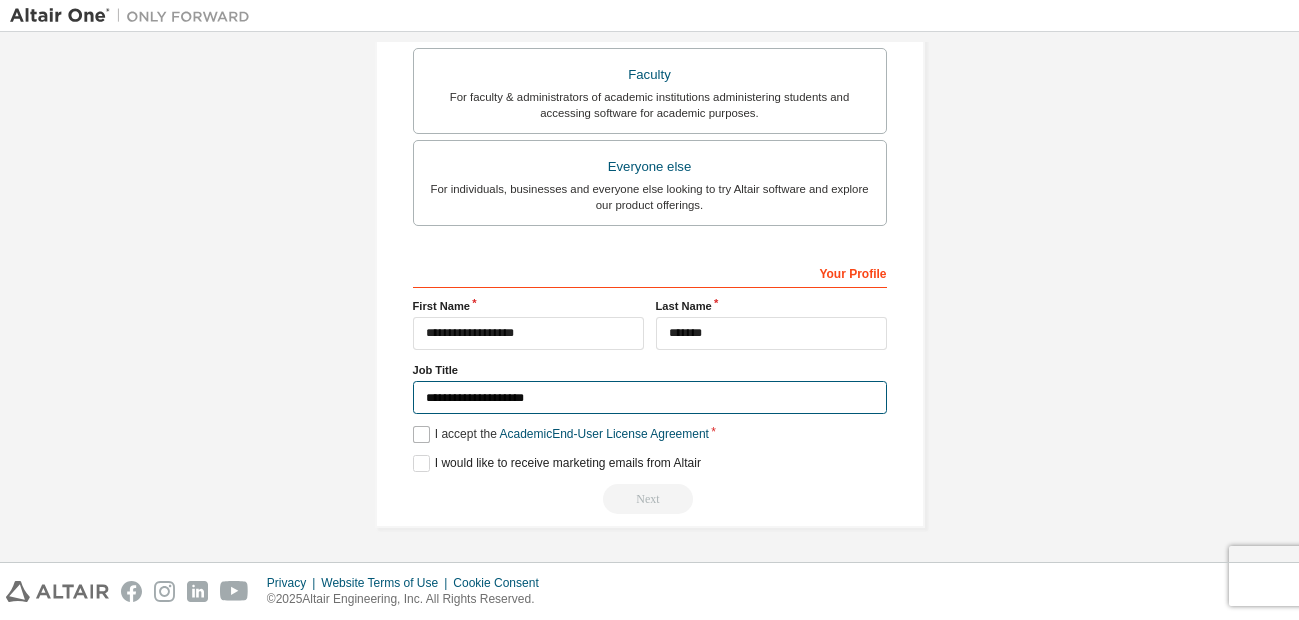 type on "**********" 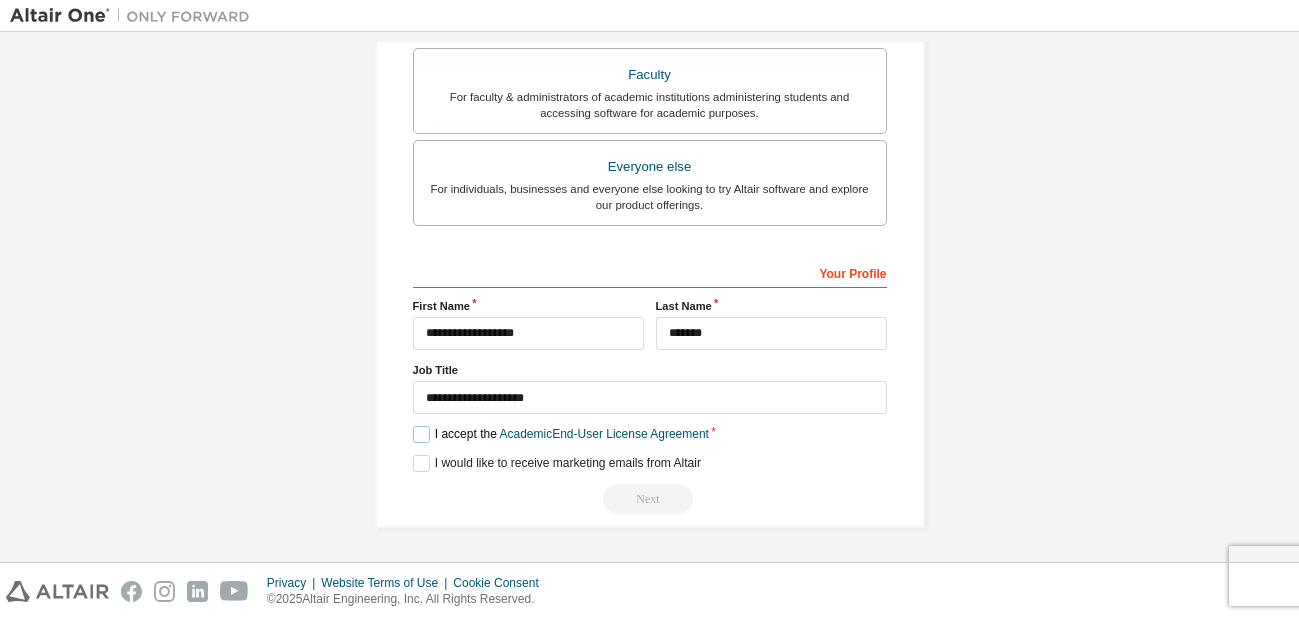 click on "I accept the   Academic   End-User License Agreement" at bounding box center (561, 434) 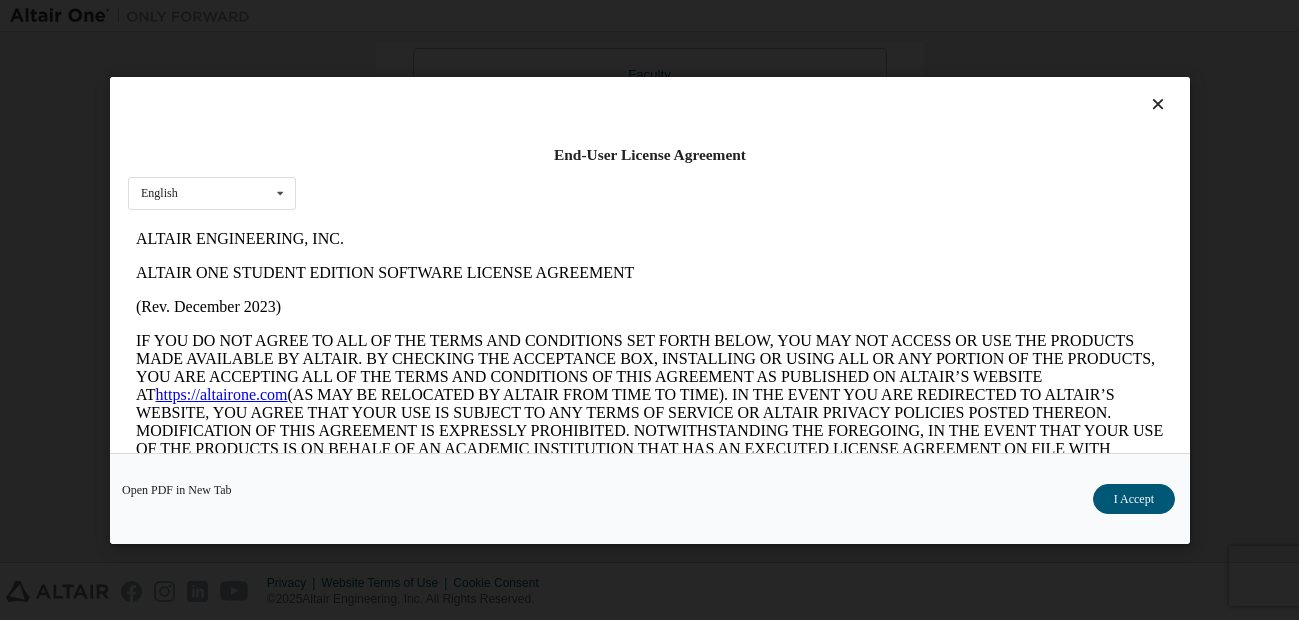 scroll, scrollTop: 0, scrollLeft: 0, axis: both 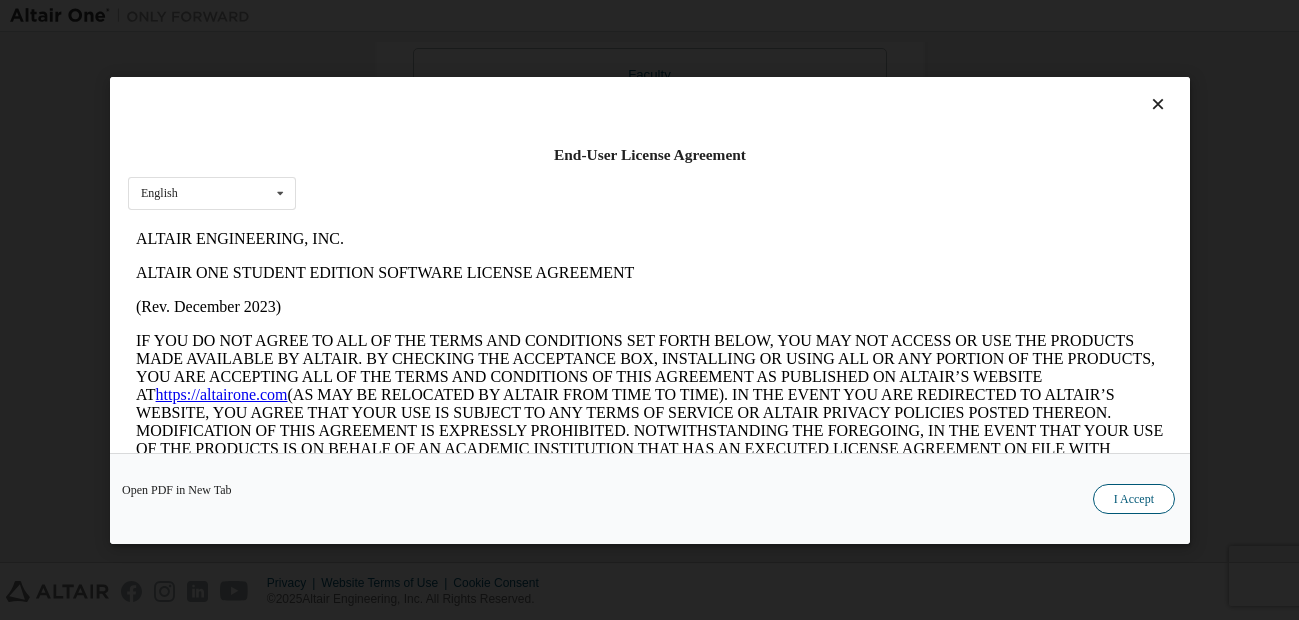 click on "I Accept" at bounding box center (1133, 499) 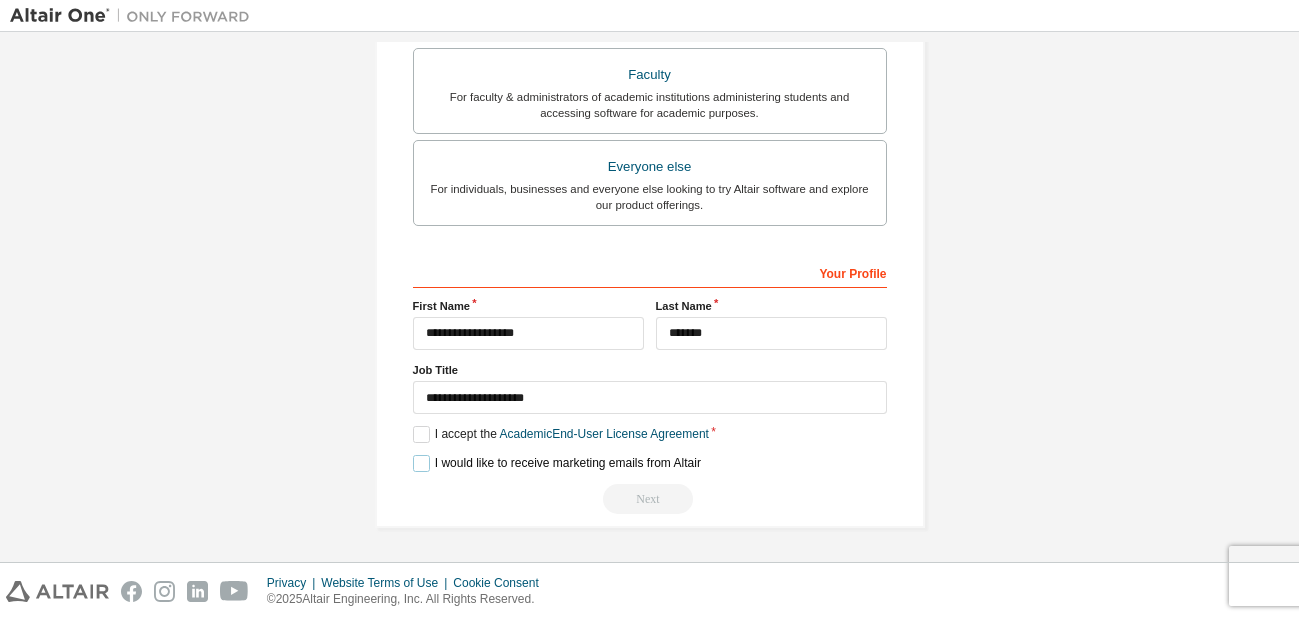 click on "I would like to receive marketing emails from Altair" at bounding box center (557, 463) 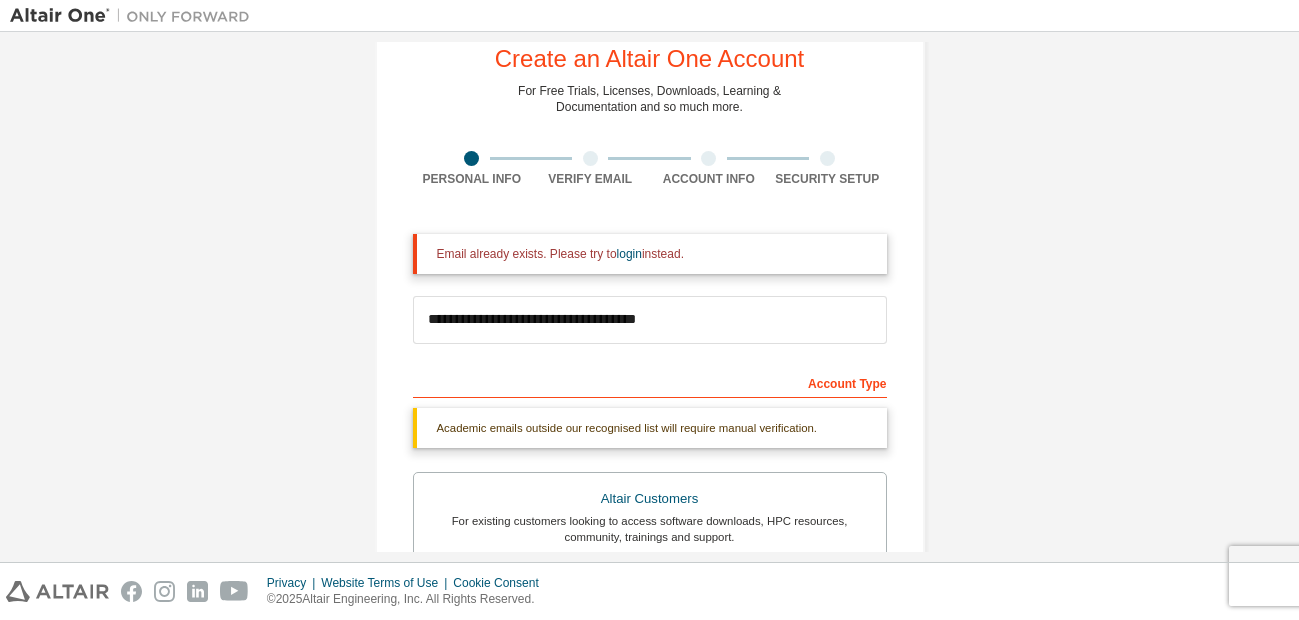 scroll, scrollTop: 0, scrollLeft: 0, axis: both 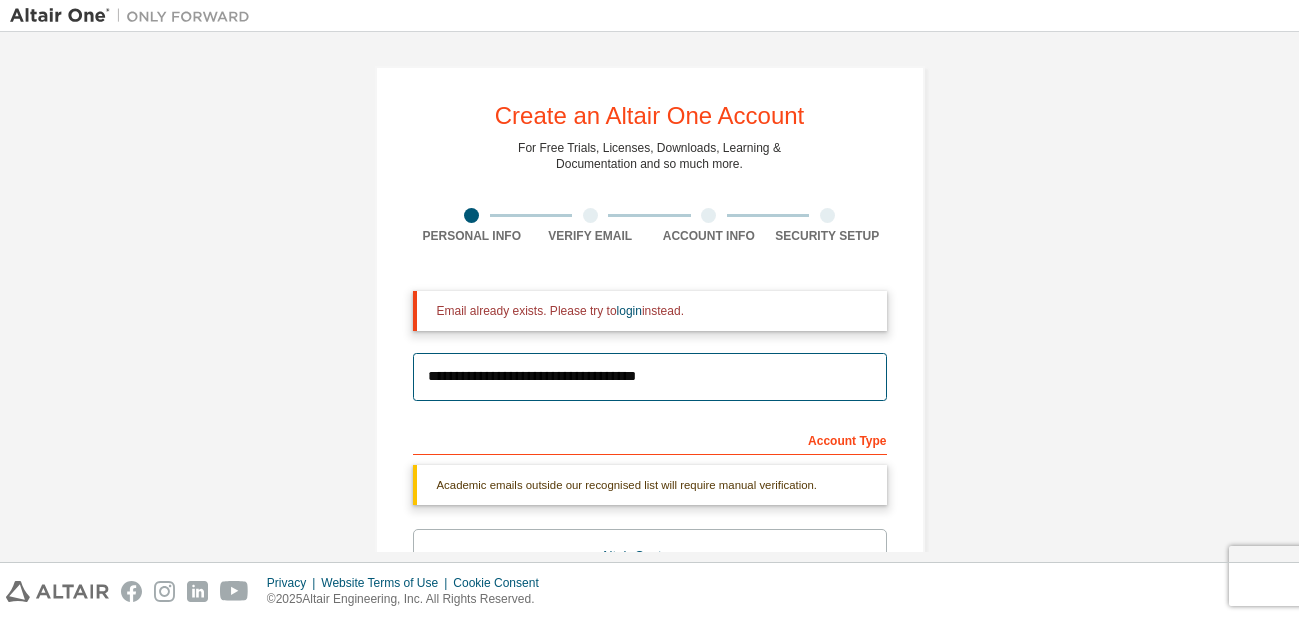 drag, startPoint x: 696, startPoint y: 378, endPoint x: 190, endPoint y: 316, distance: 509.78427 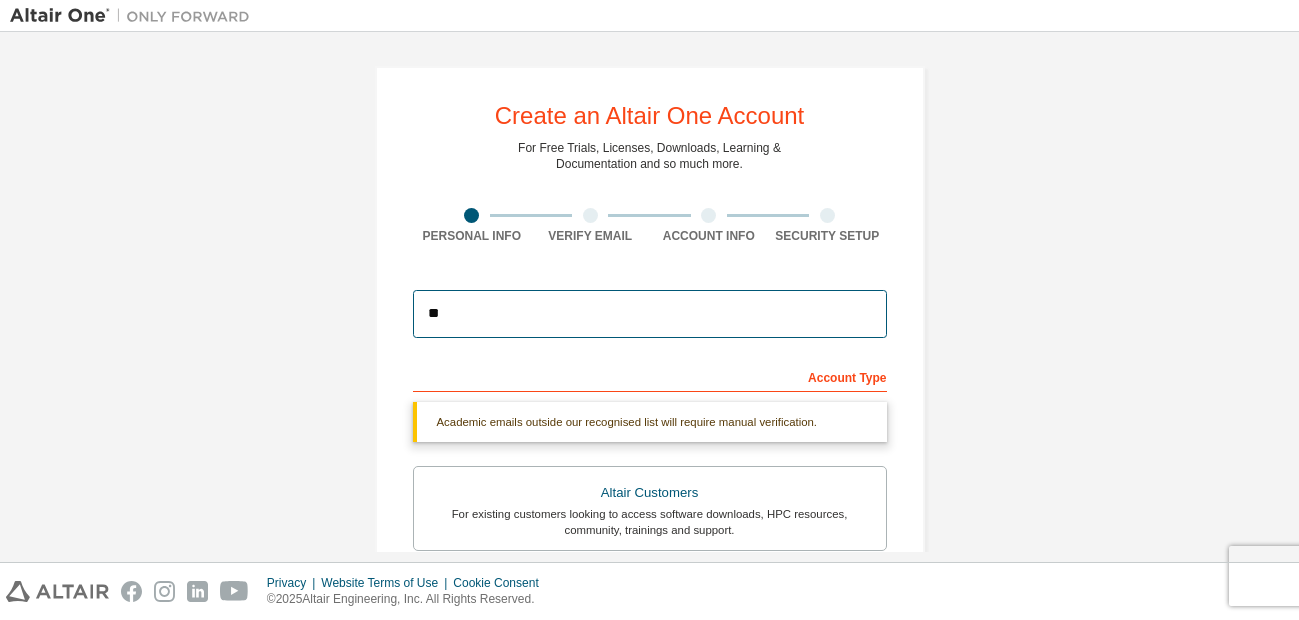 type on "**********" 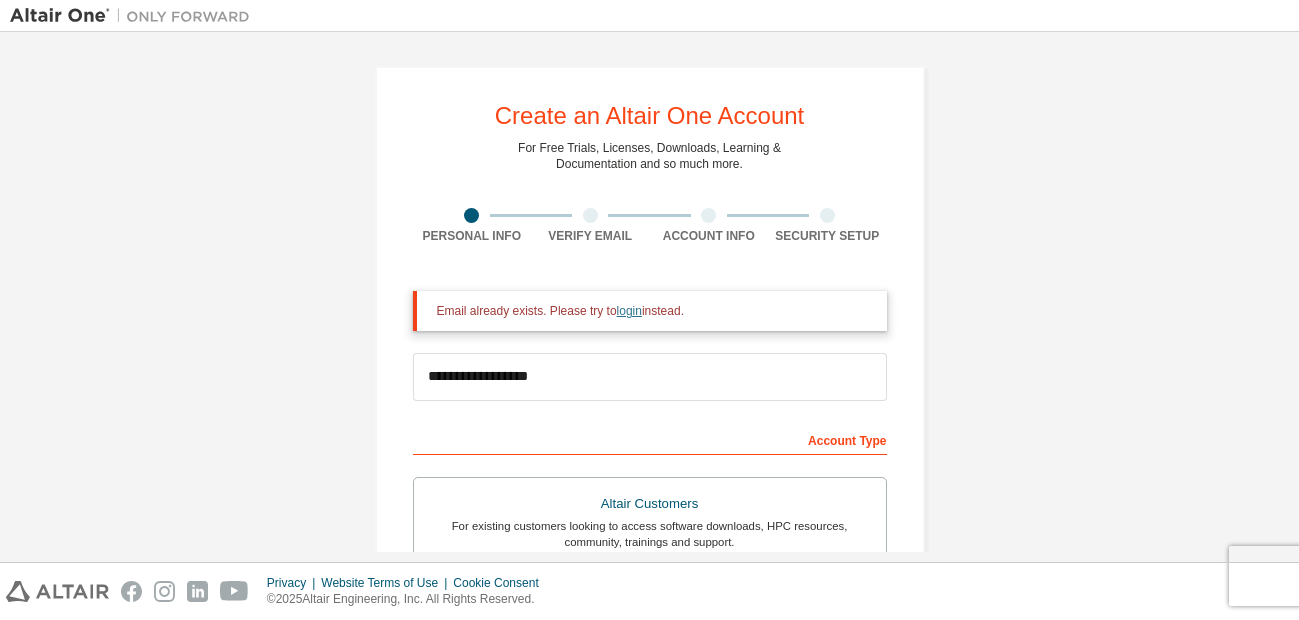 click on "login" at bounding box center [629, 311] 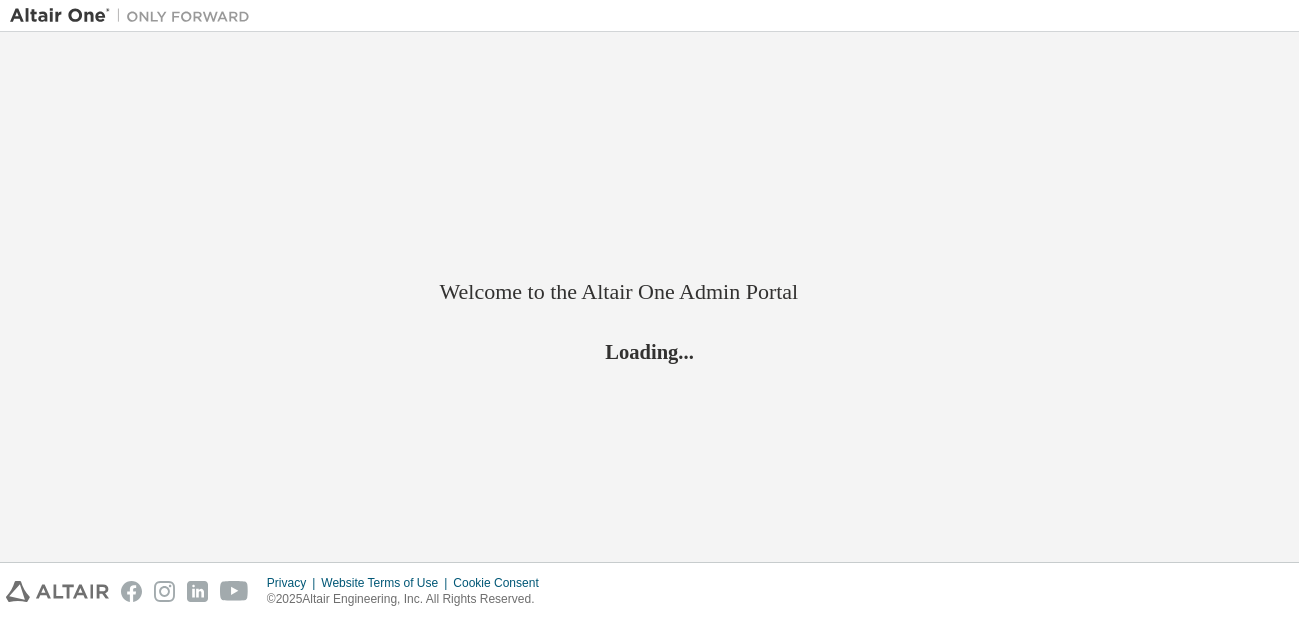 scroll, scrollTop: 0, scrollLeft: 0, axis: both 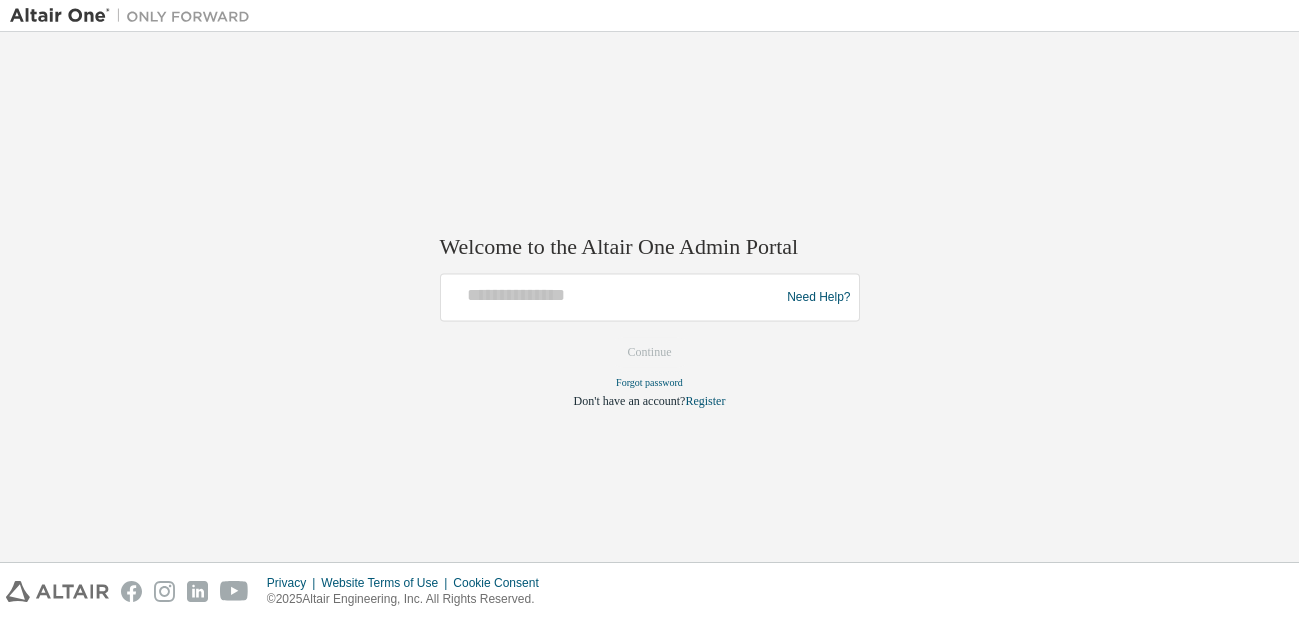 click at bounding box center (613, 298) 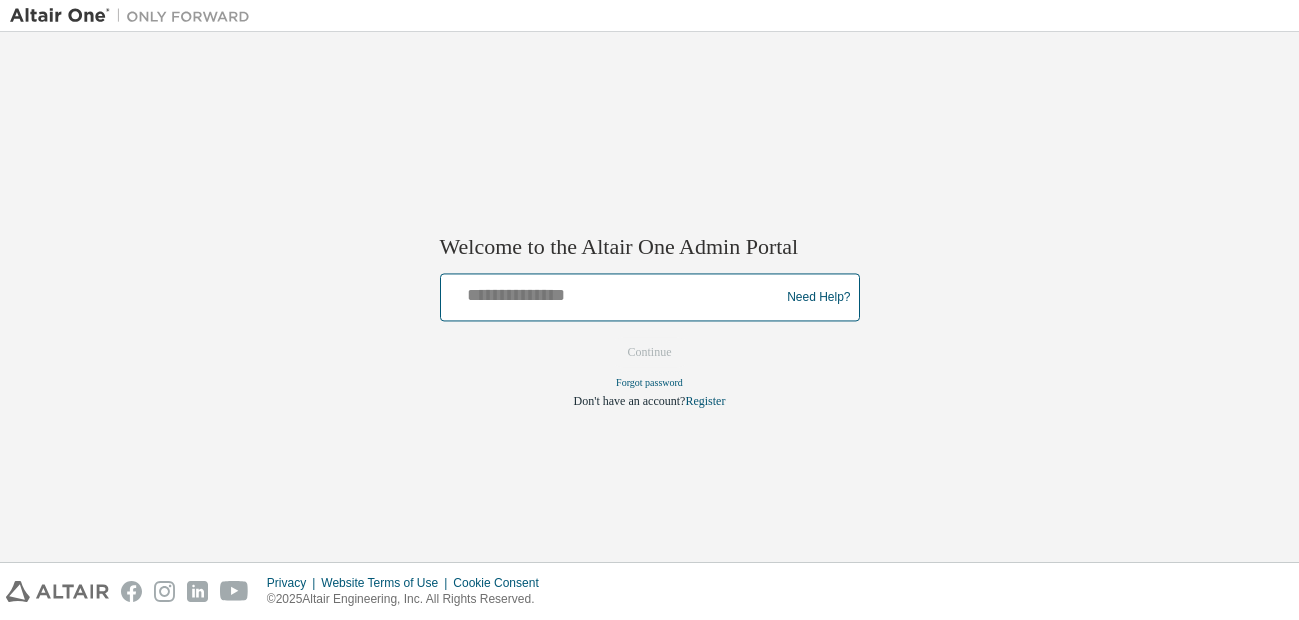 click at bounding box center (613, 293) 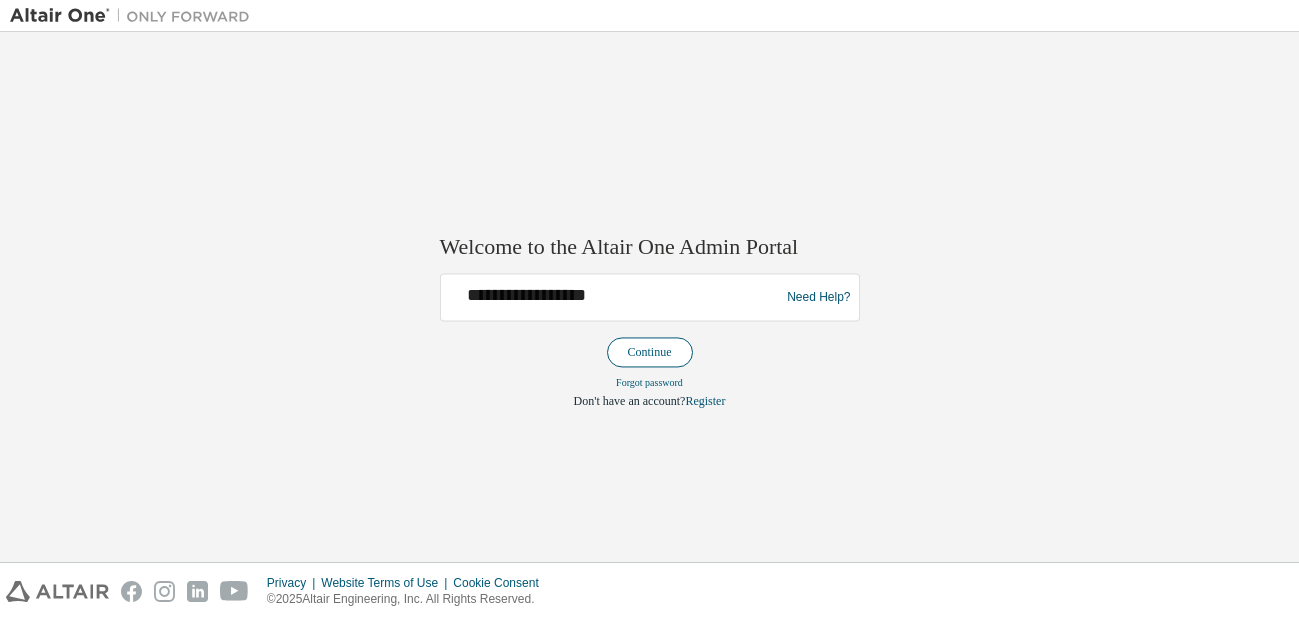 click on "Continue" at bounding box center (650, 353) 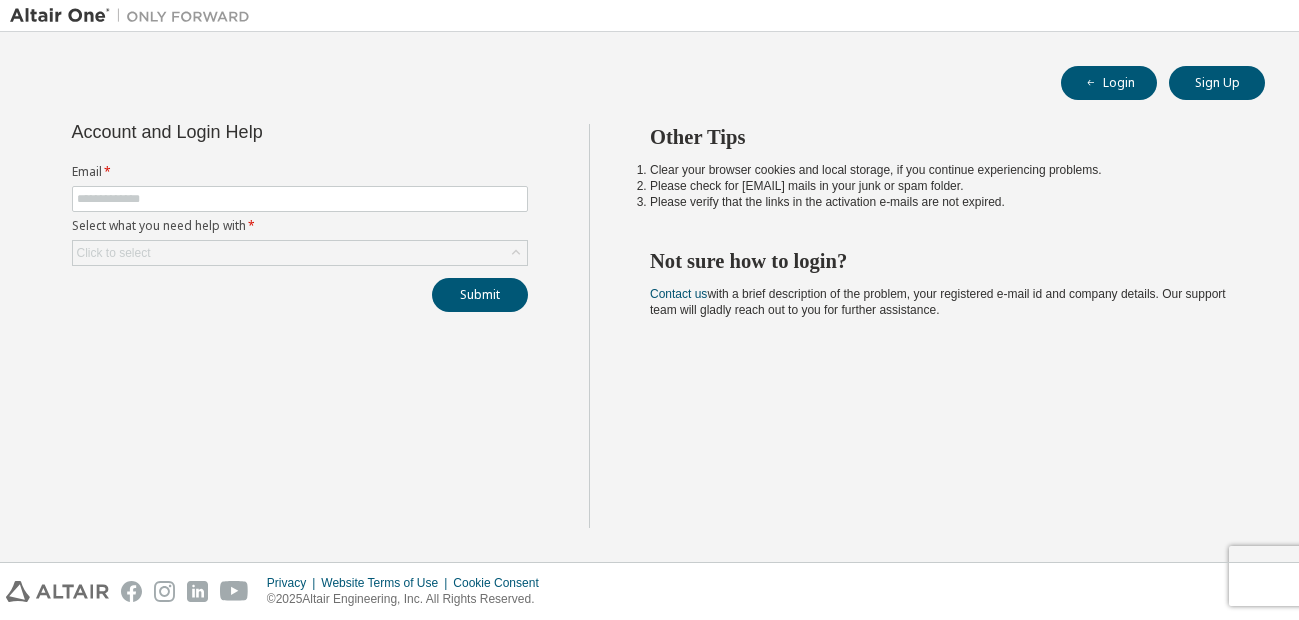 scroll, scrollTop: 0, scrollLeft: 0, axis: both 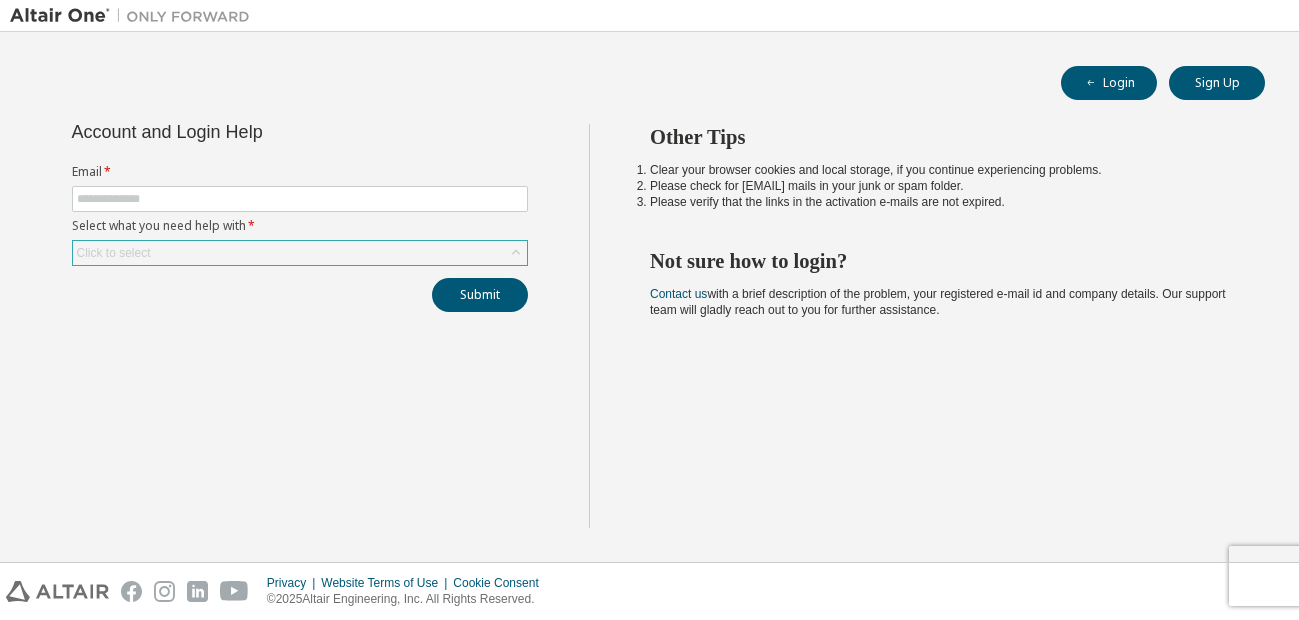 click on "Click to select" at bounding box center [300, 253] 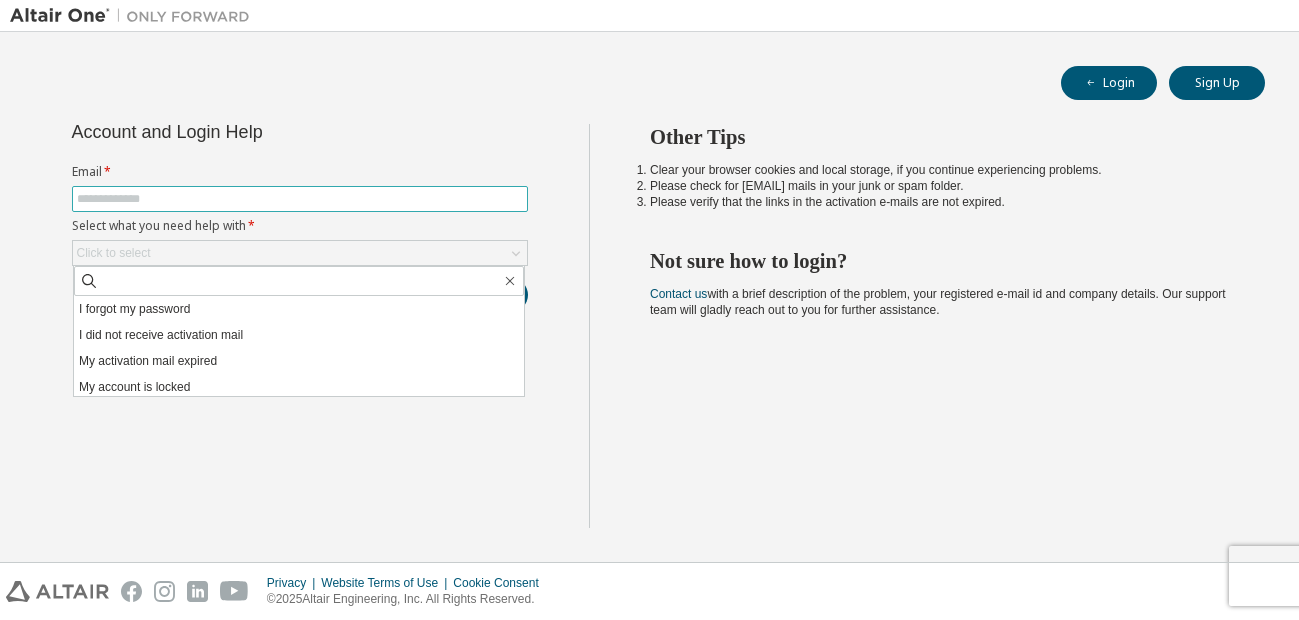 click at bounding box center [300, 199] 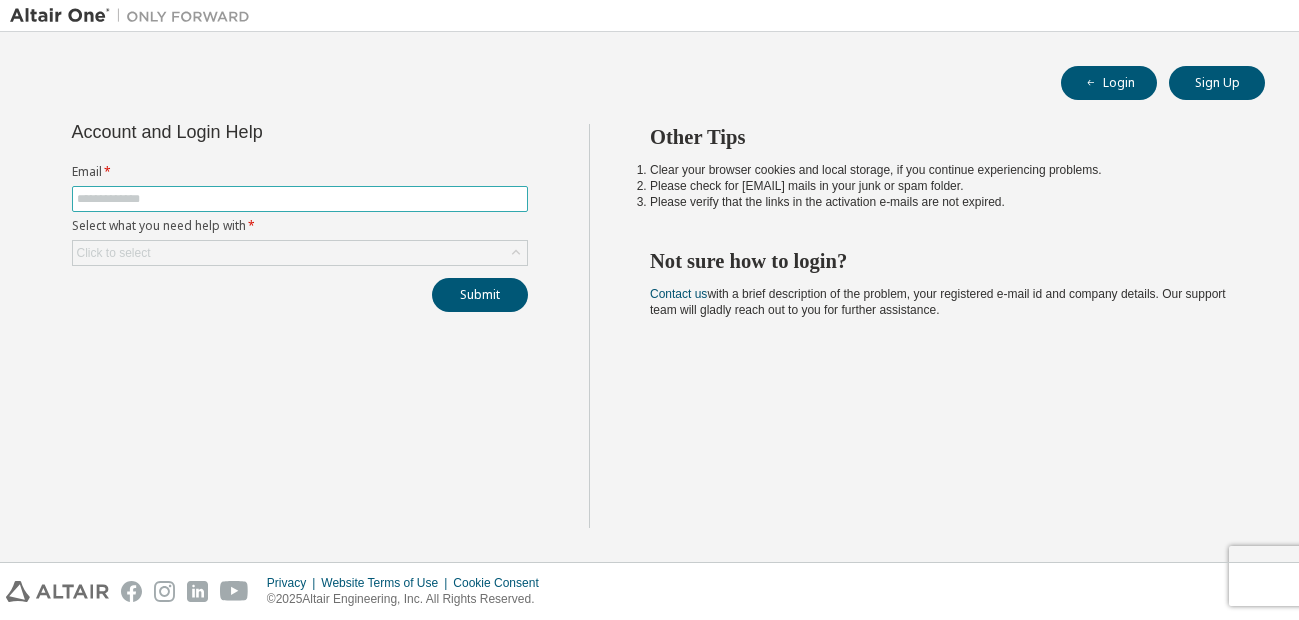 type on "**********" 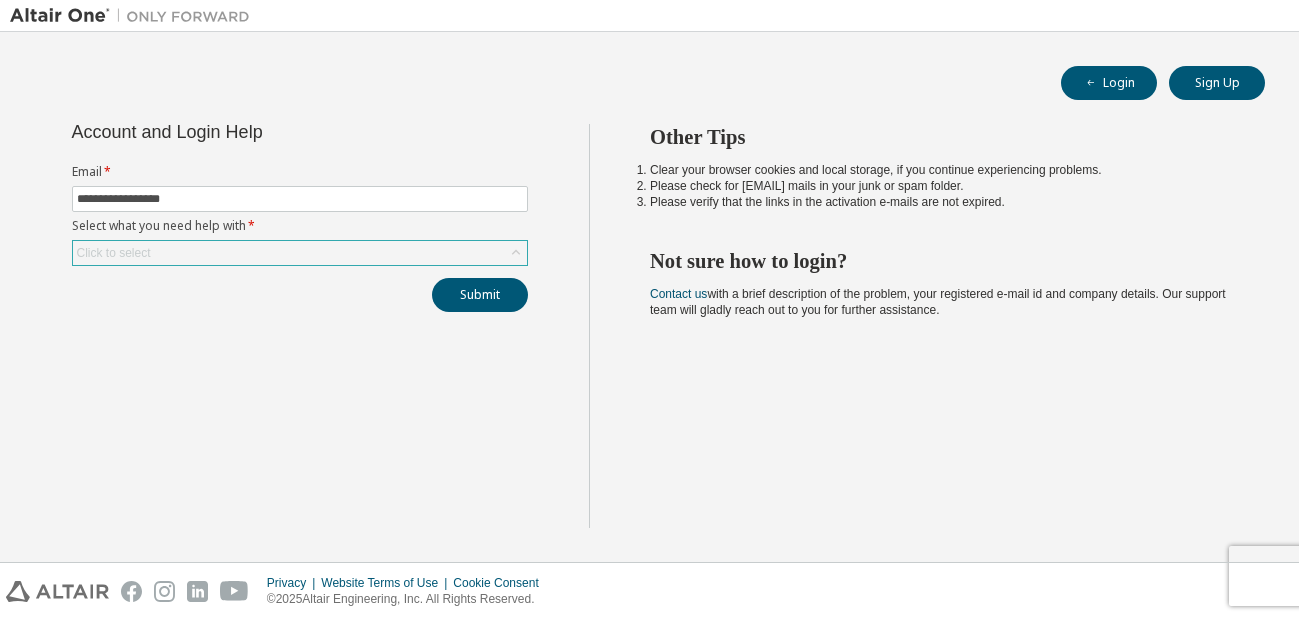 click on "Click to select" at bounding box center (300, 253) 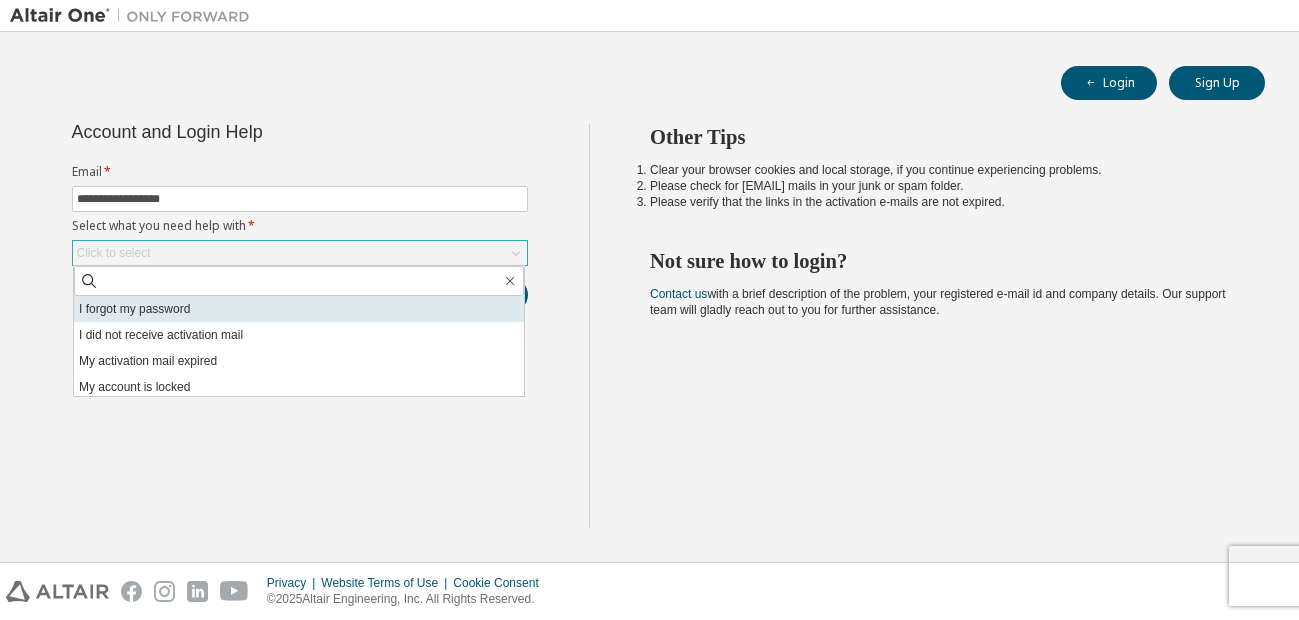 click on "I forgot my password" at bounding box center (299, 309) 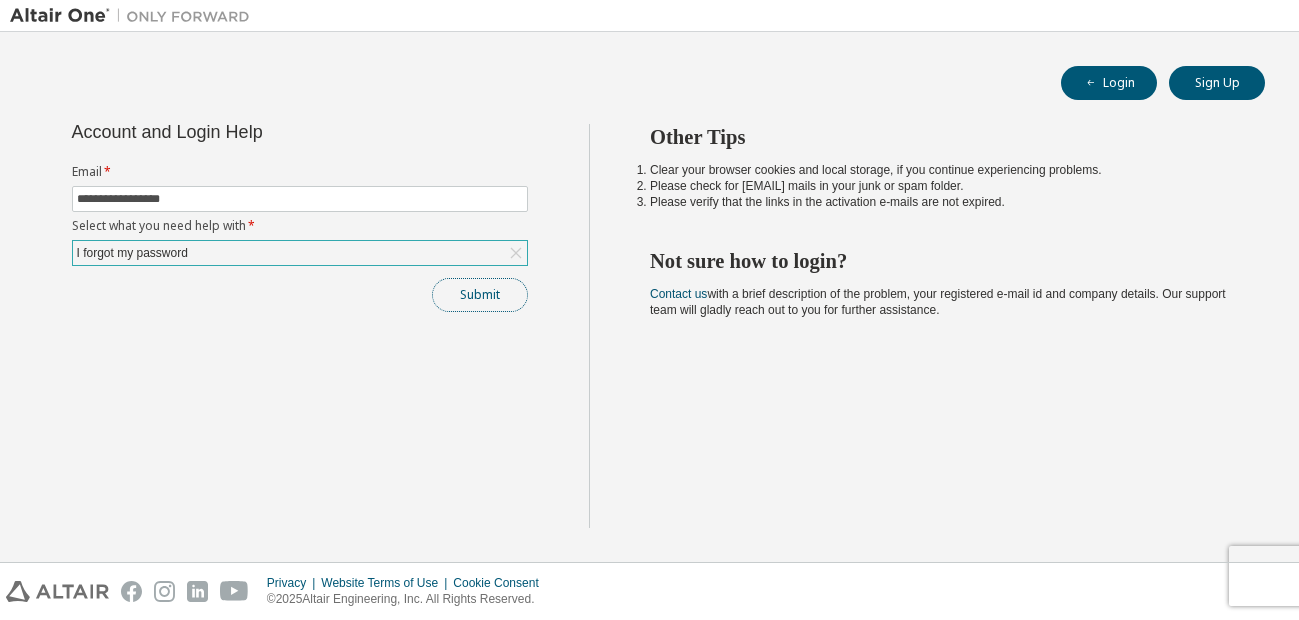 click on "Submit" at bounding box center (480, 295) 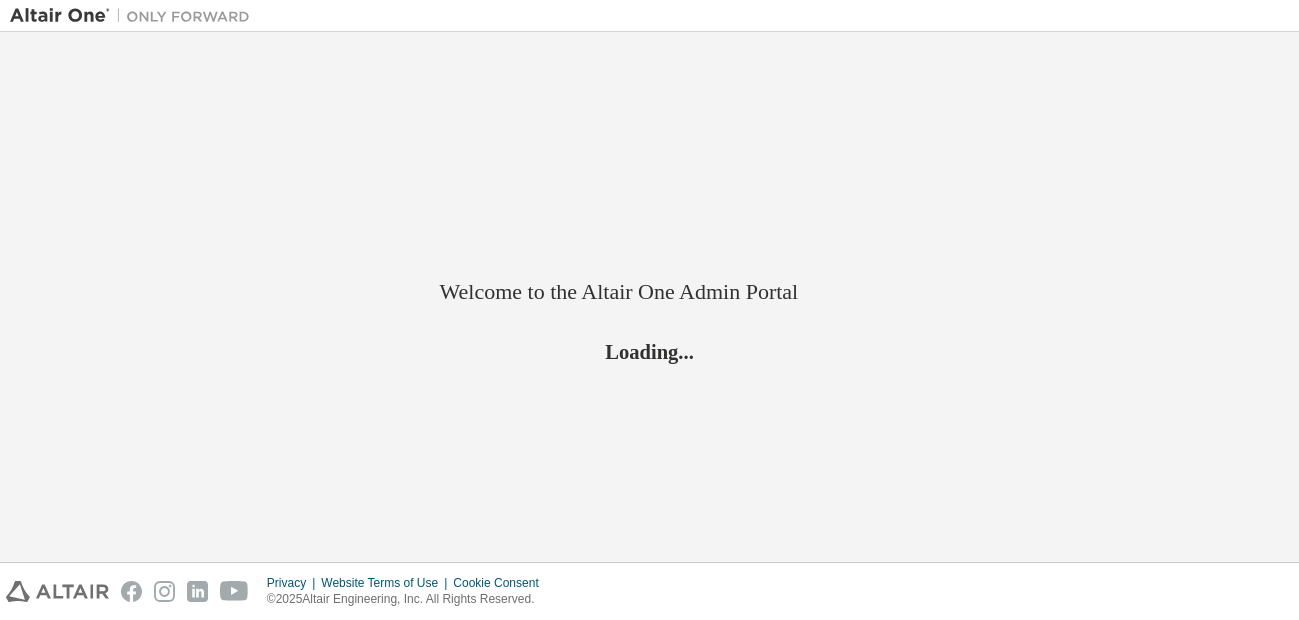 scroll, scrollTop: 0, scrollLeft: 0, axis: both 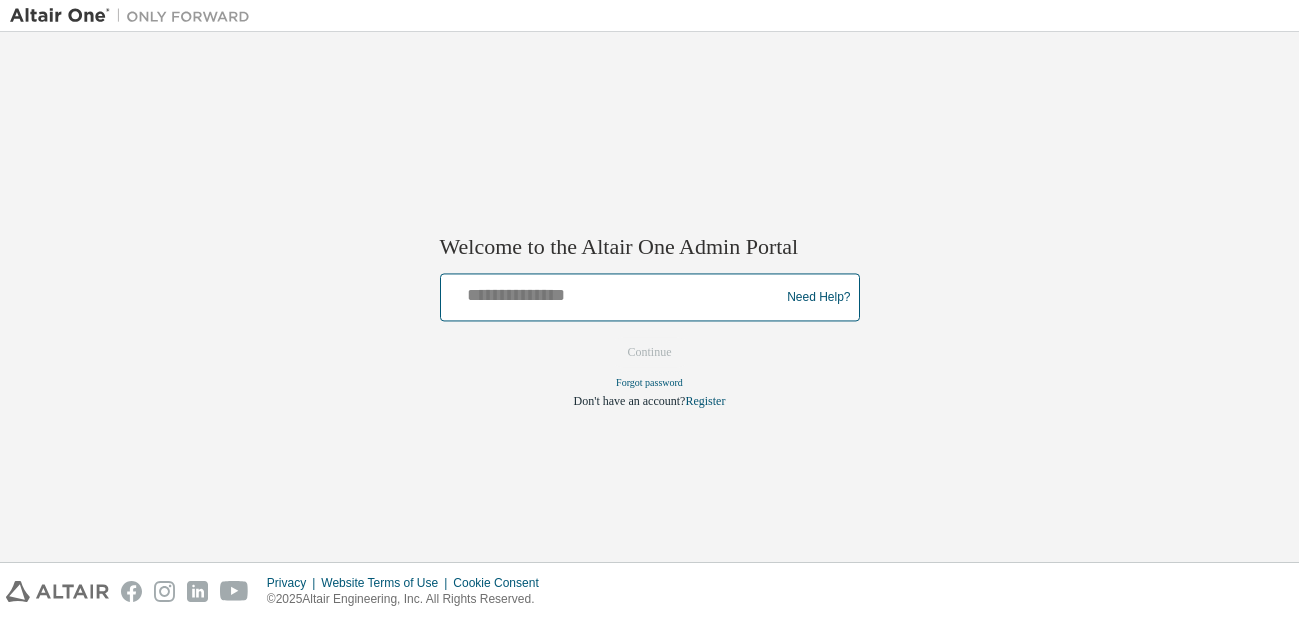 click at bounding box center (613, 293) 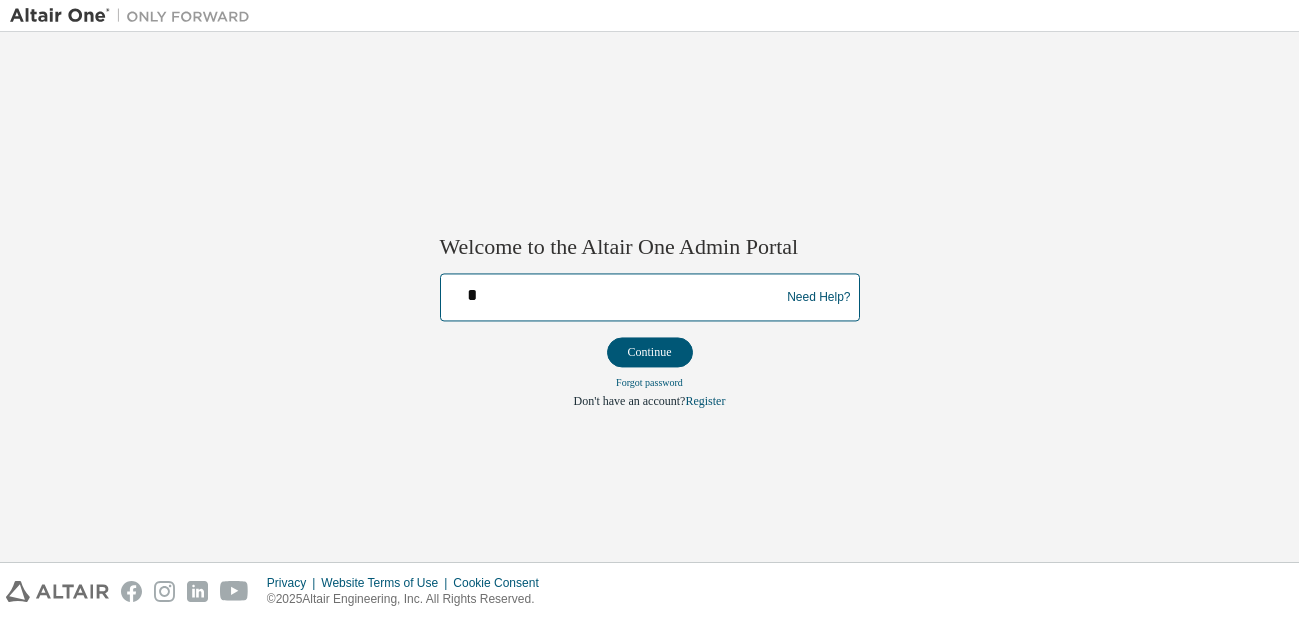 type on "**********" 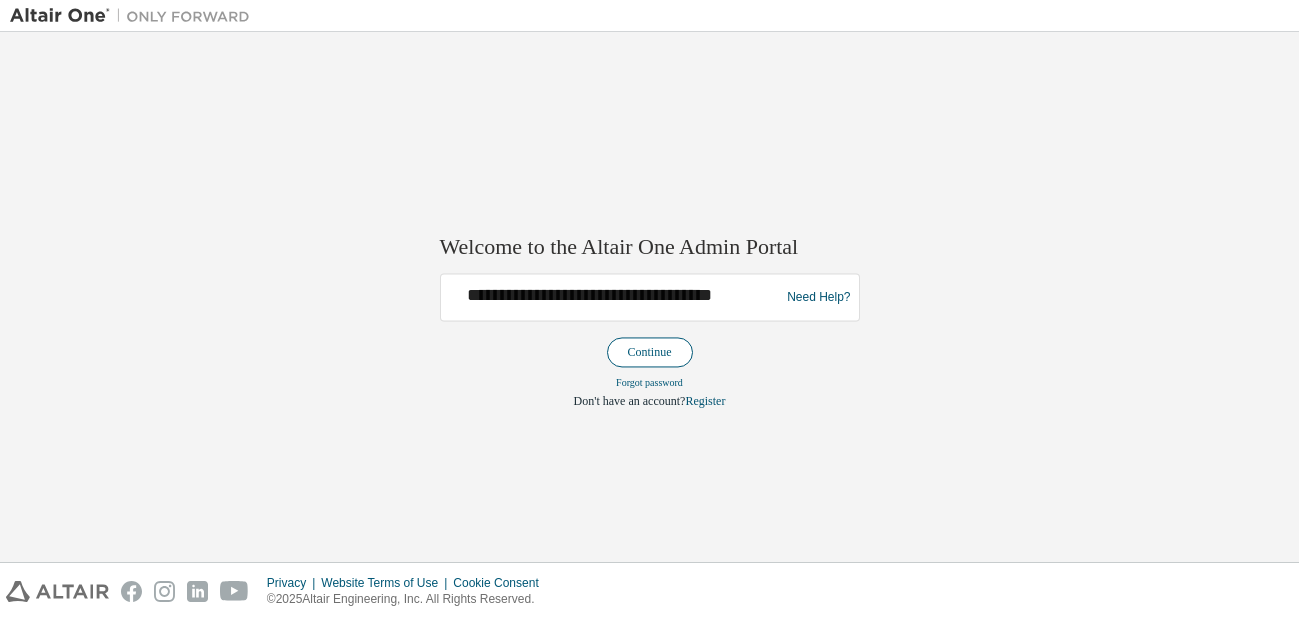 click on "Continue" at bounding box center [650, 353] 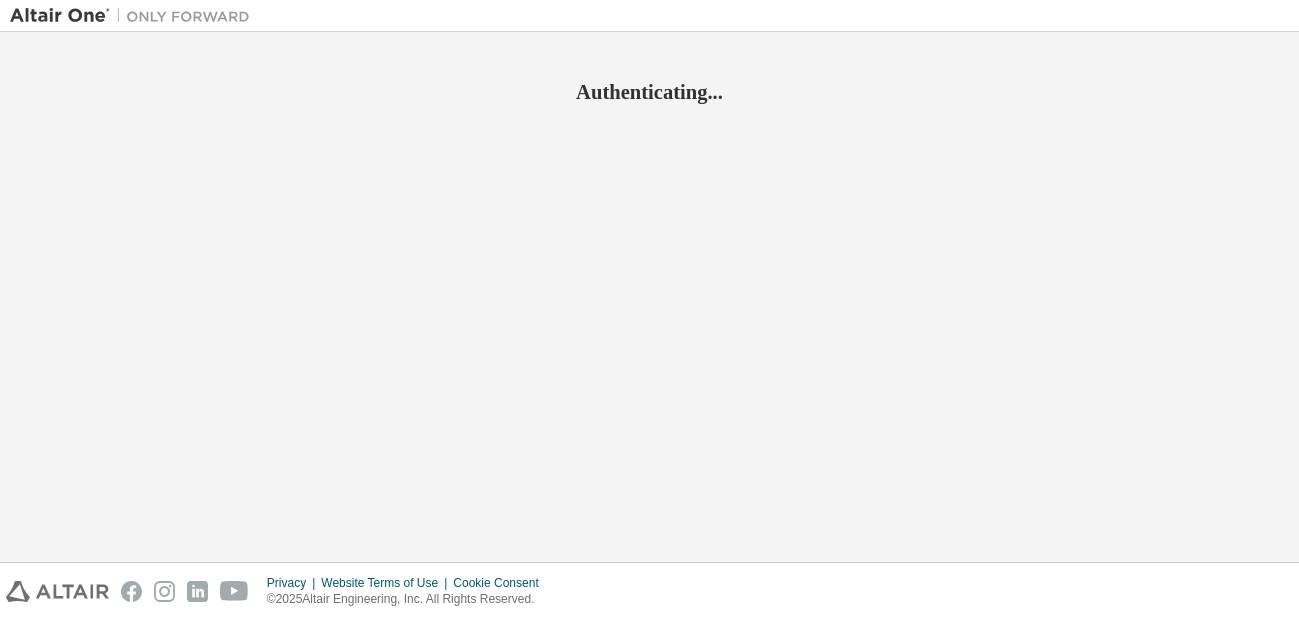 scroll, scrollTop: 0, scrollLeft: 0, axis: both 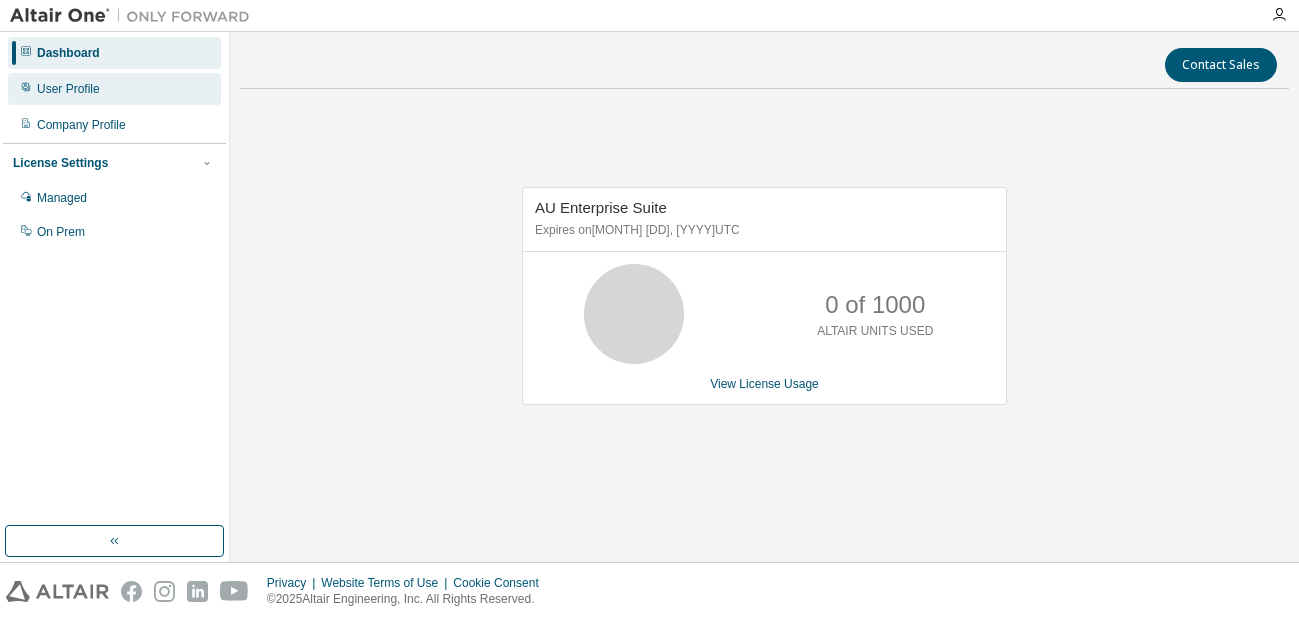 click on "User Profile" at bounding box center (68, 89) 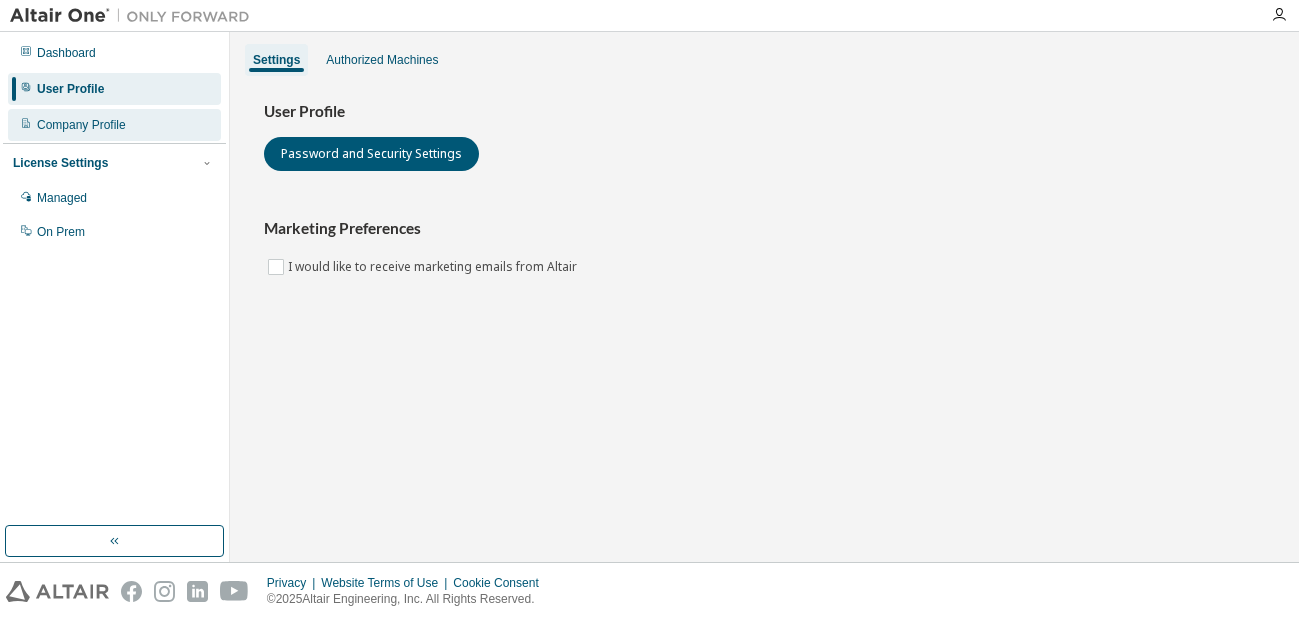 click on "Company Profile" at bounding box center (81, 125) 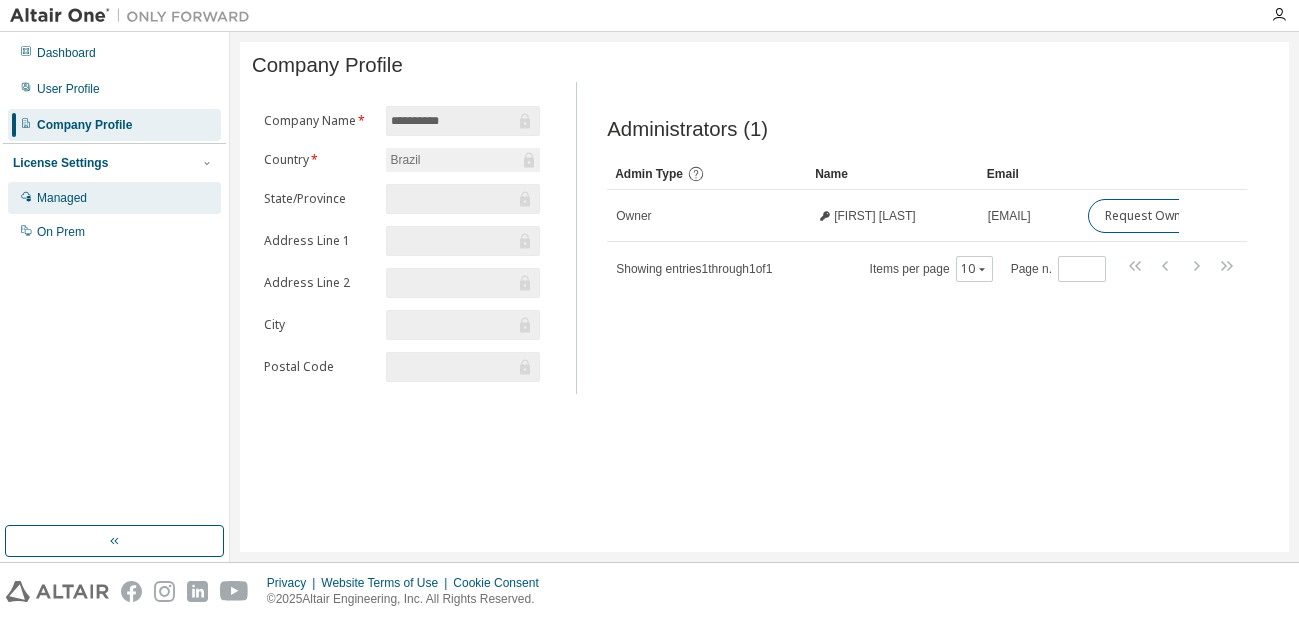 click on "Managed" at bounding box center (114, 198) 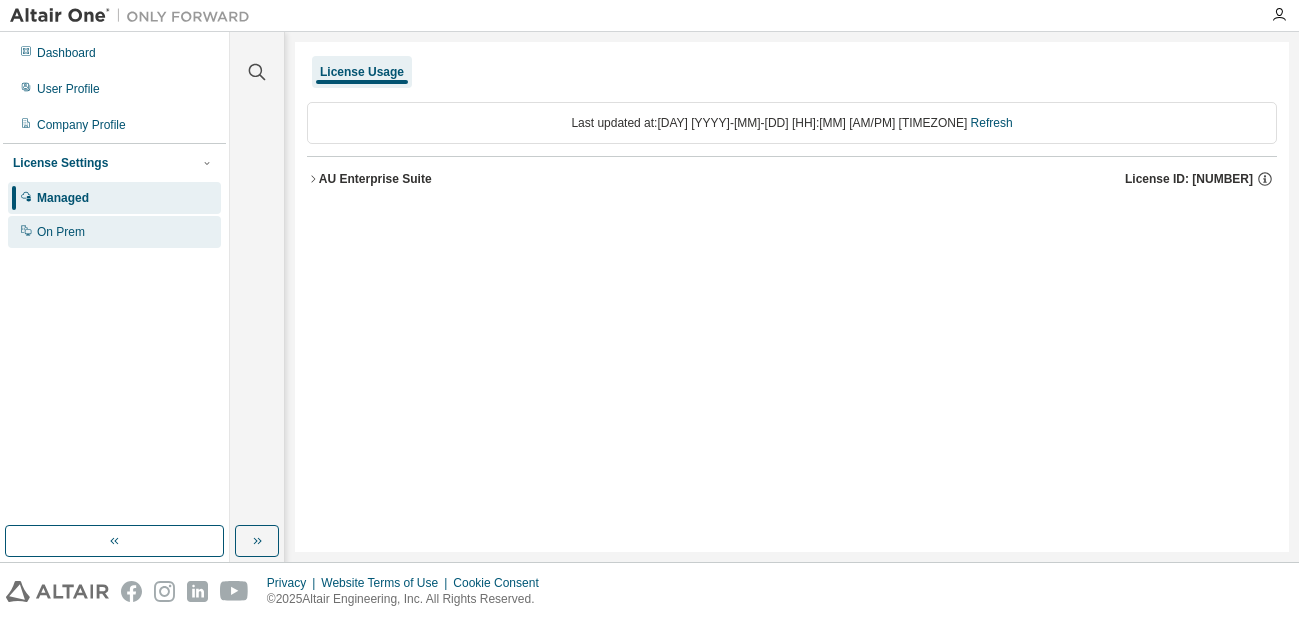 click on "On Prem" at bounding box center [114, 232] 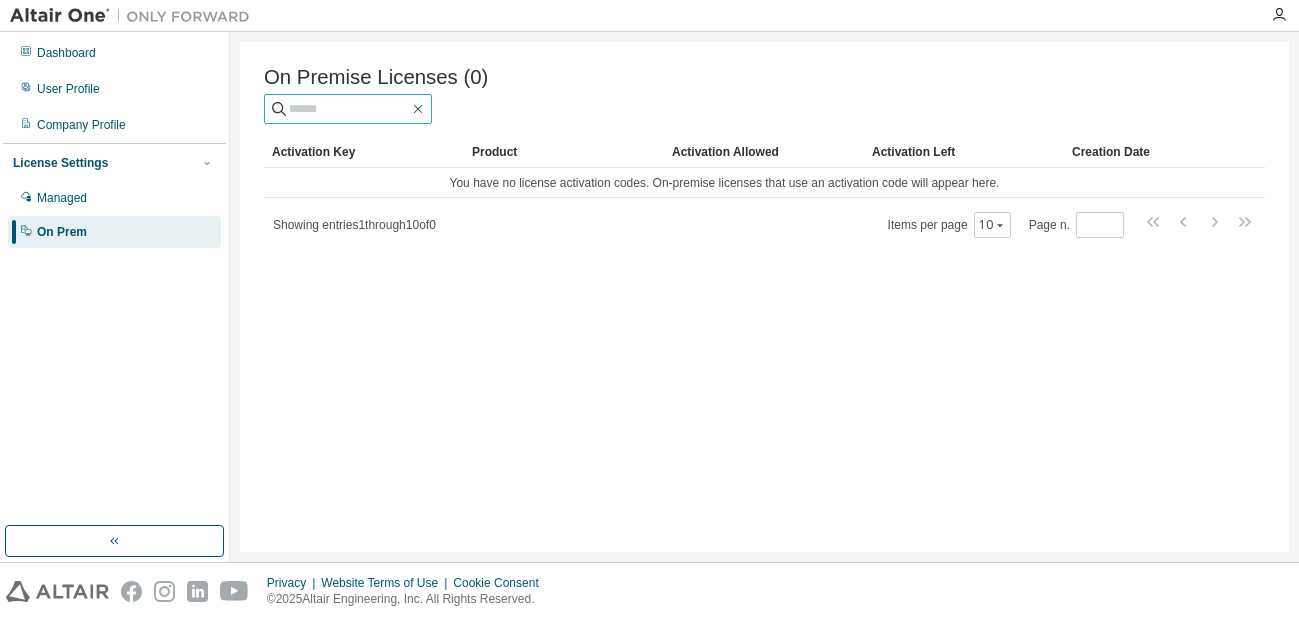 click at bounding box center [349, 109] 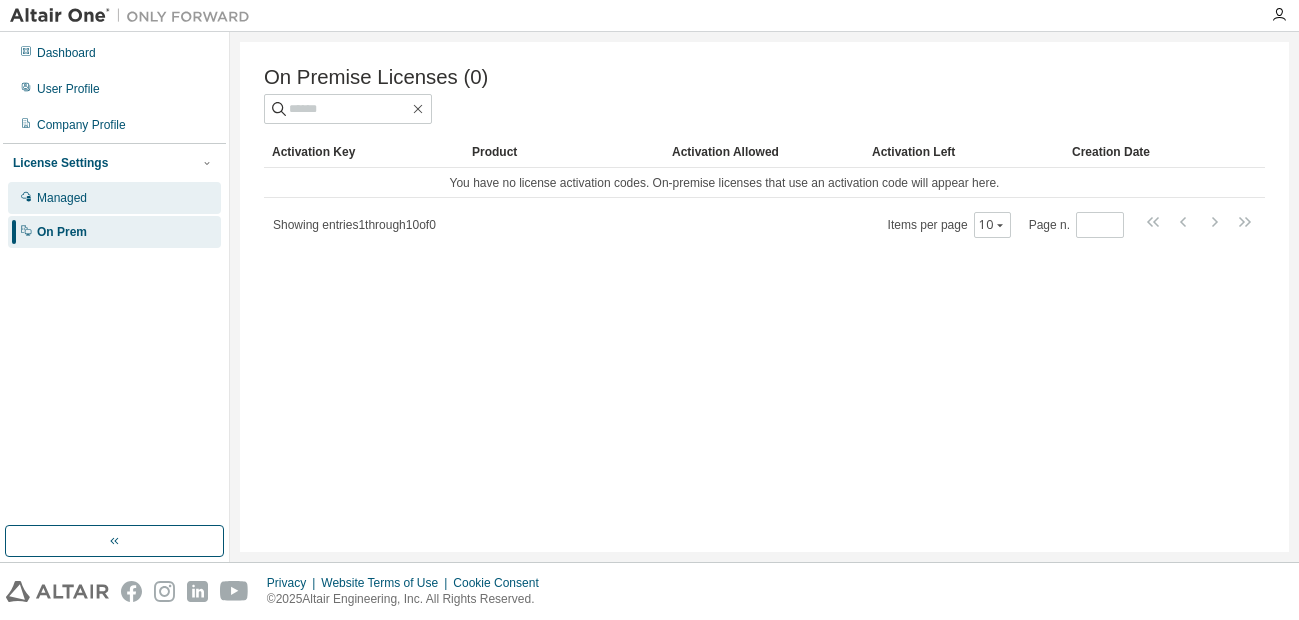 click on "Managed" at bounding box center (114, 198) 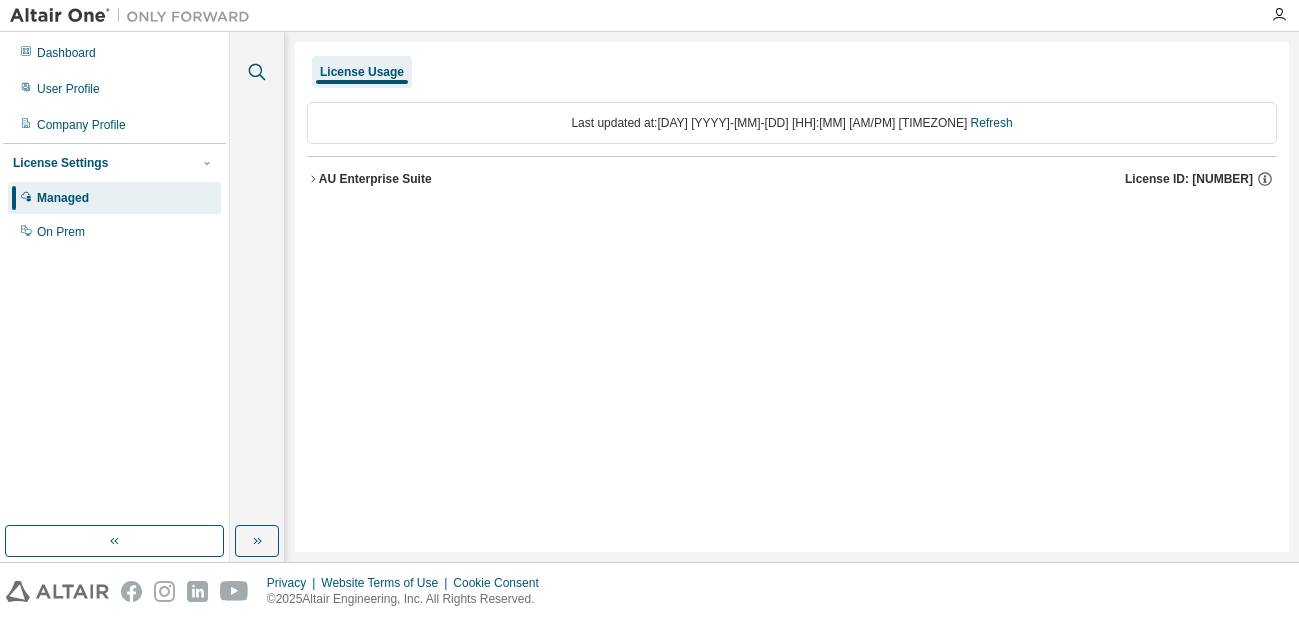click 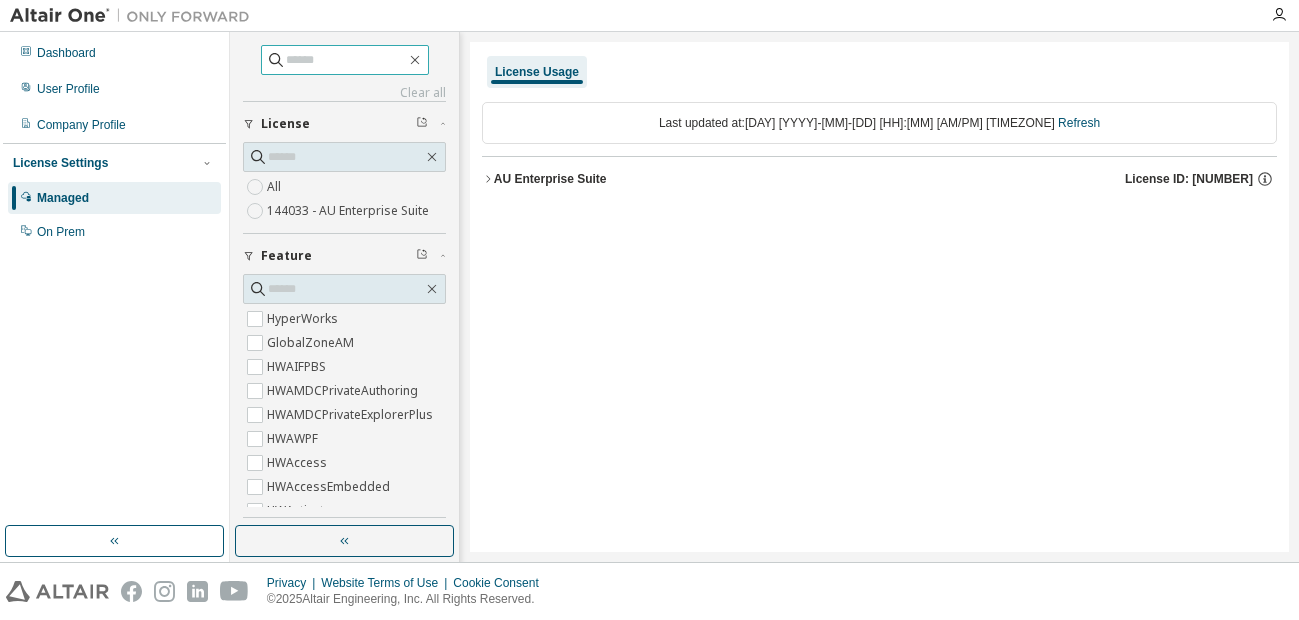 click at bounding box center (346, 60) 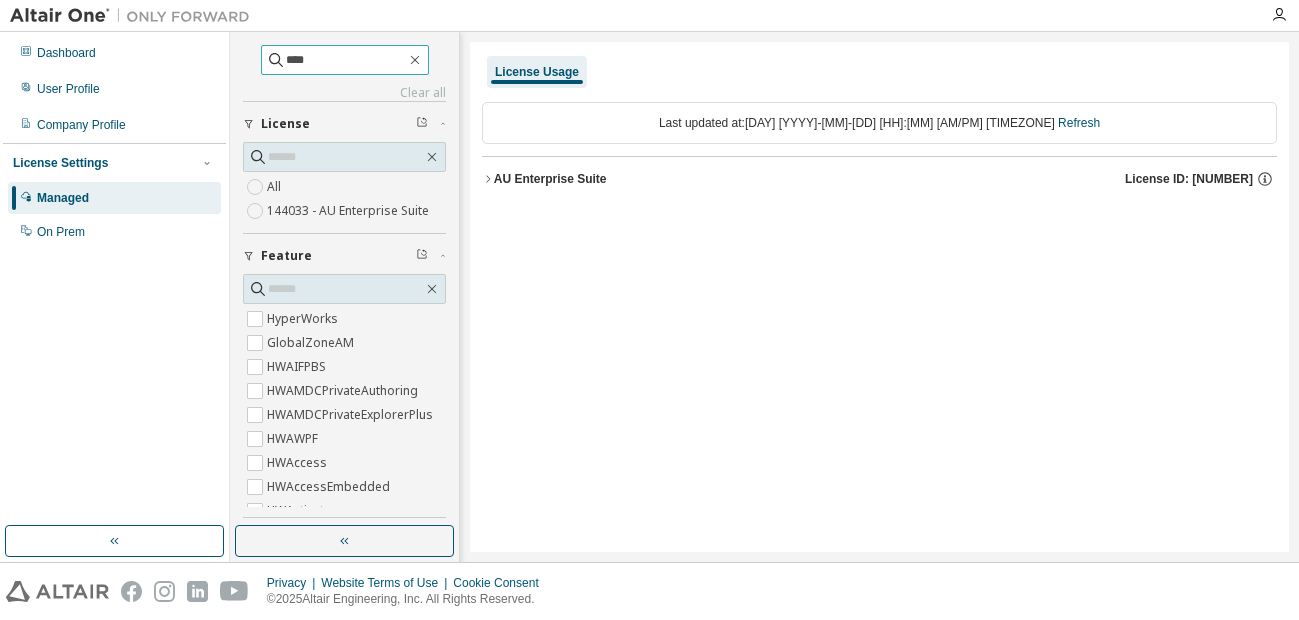 type on "****" 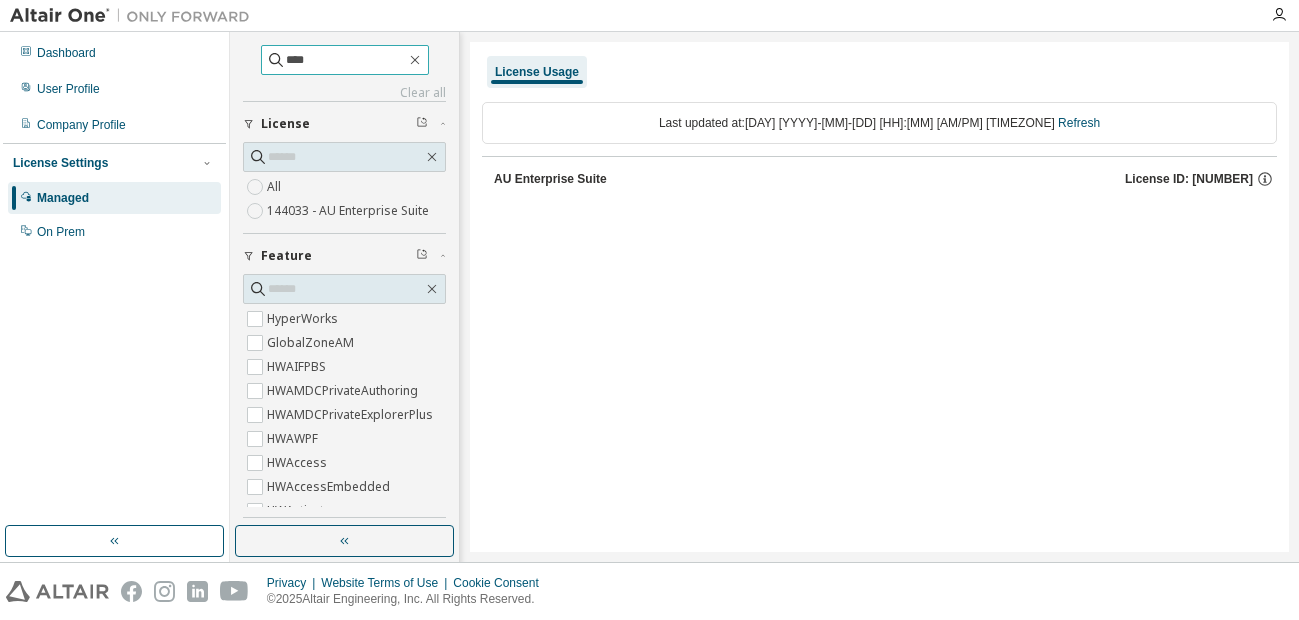 scroll, scrollTop: 301, scrollLeft: 0, axis: vertical 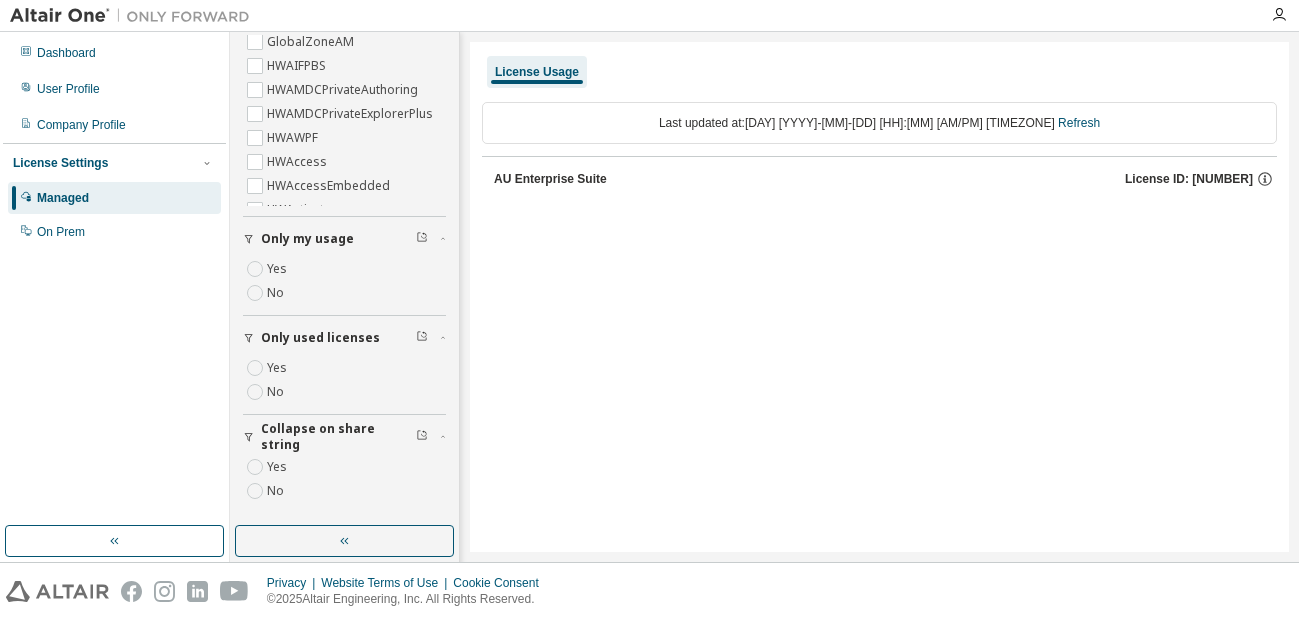 click at bounding box center [130, 15] 